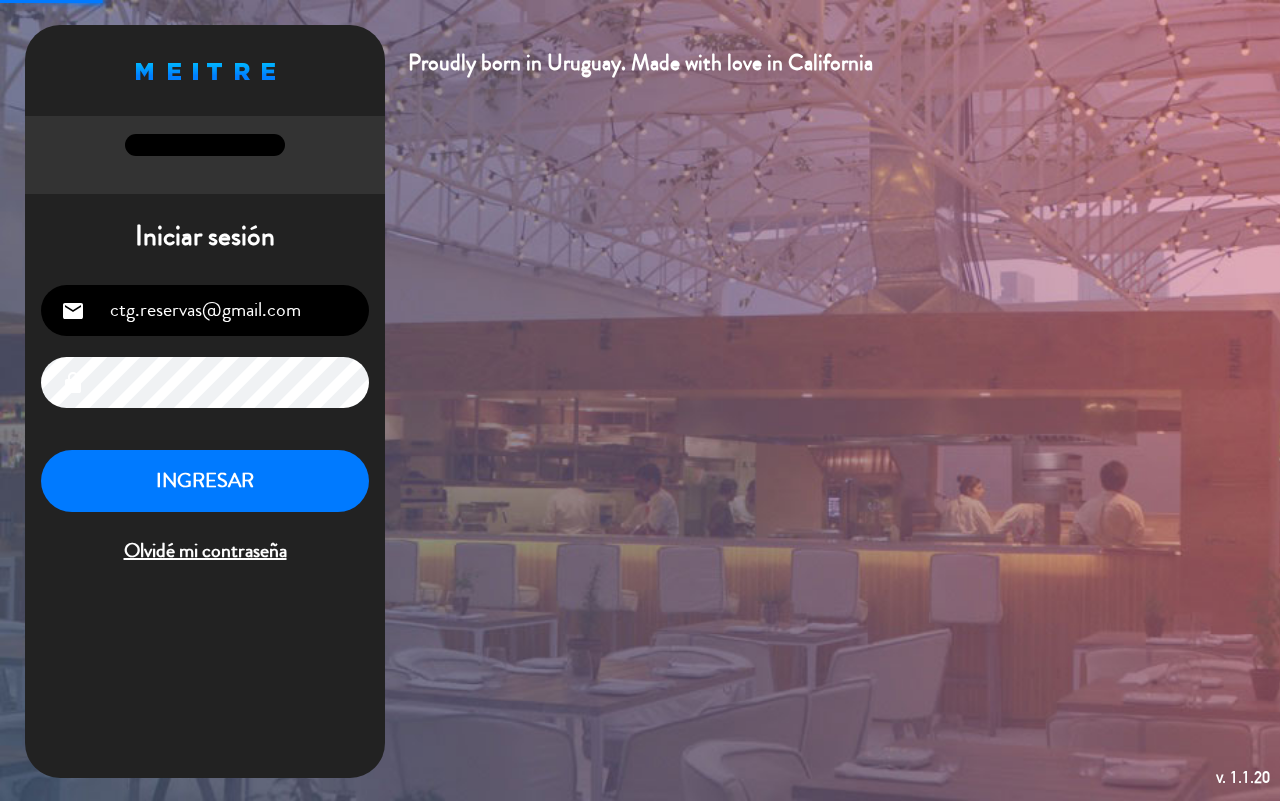 scroll, scrollTop: 0, scrollLeft: 0, axis: both 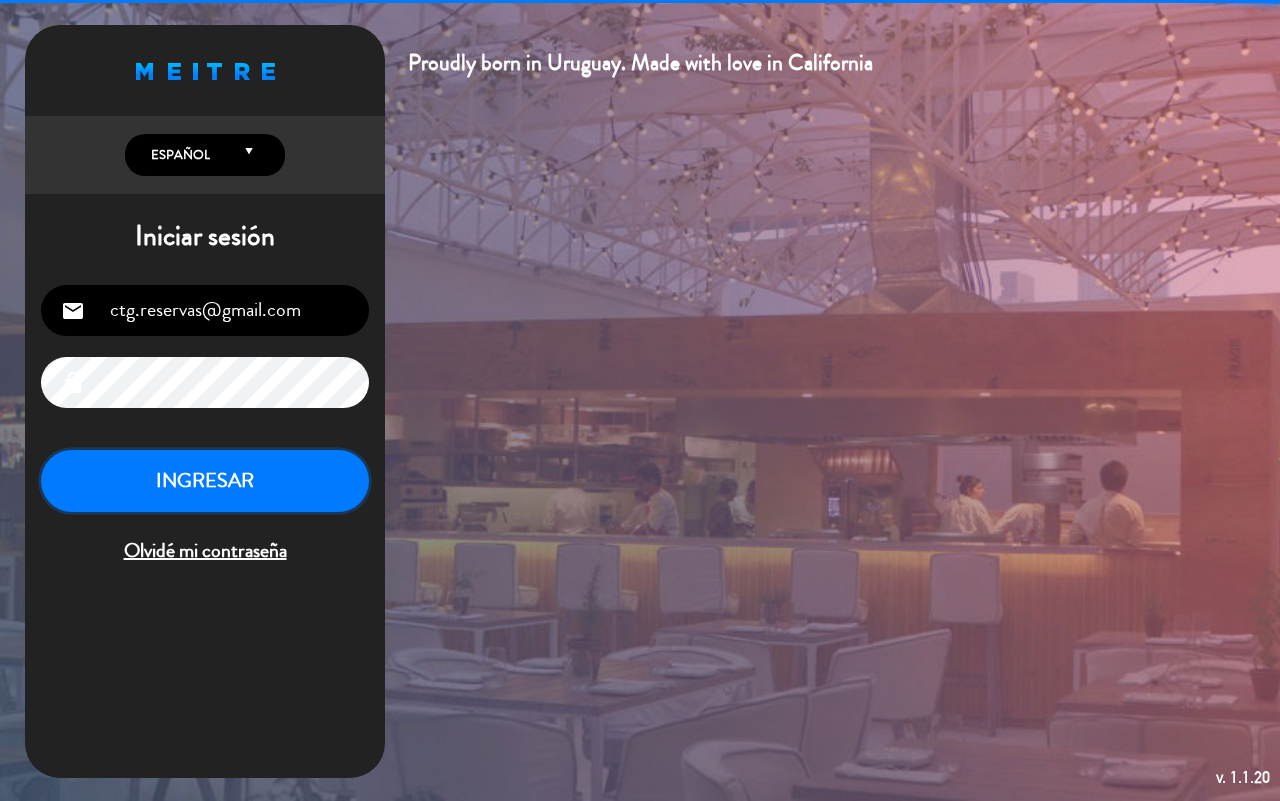 click on "INGRESAR" at bounding box center (205, 481) 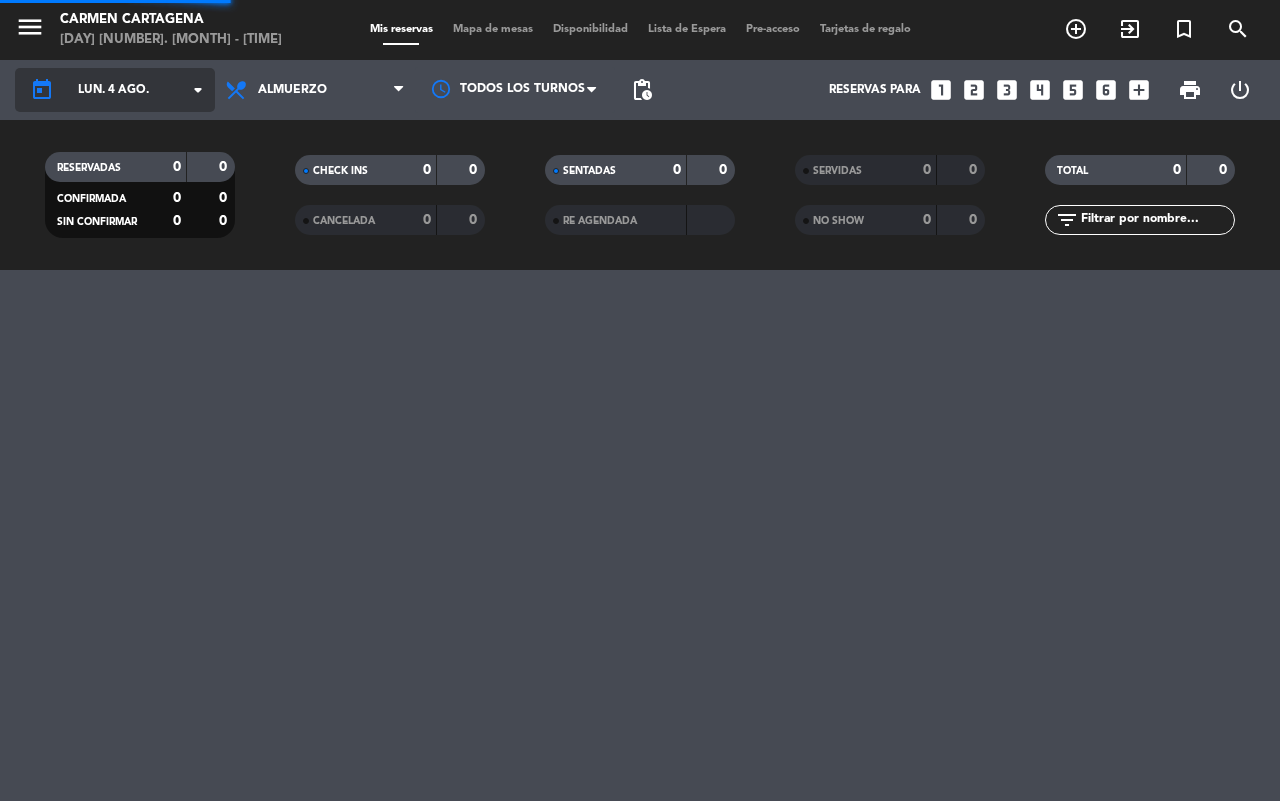 click on "today    lun. 4 ago. arrow_drop_down" 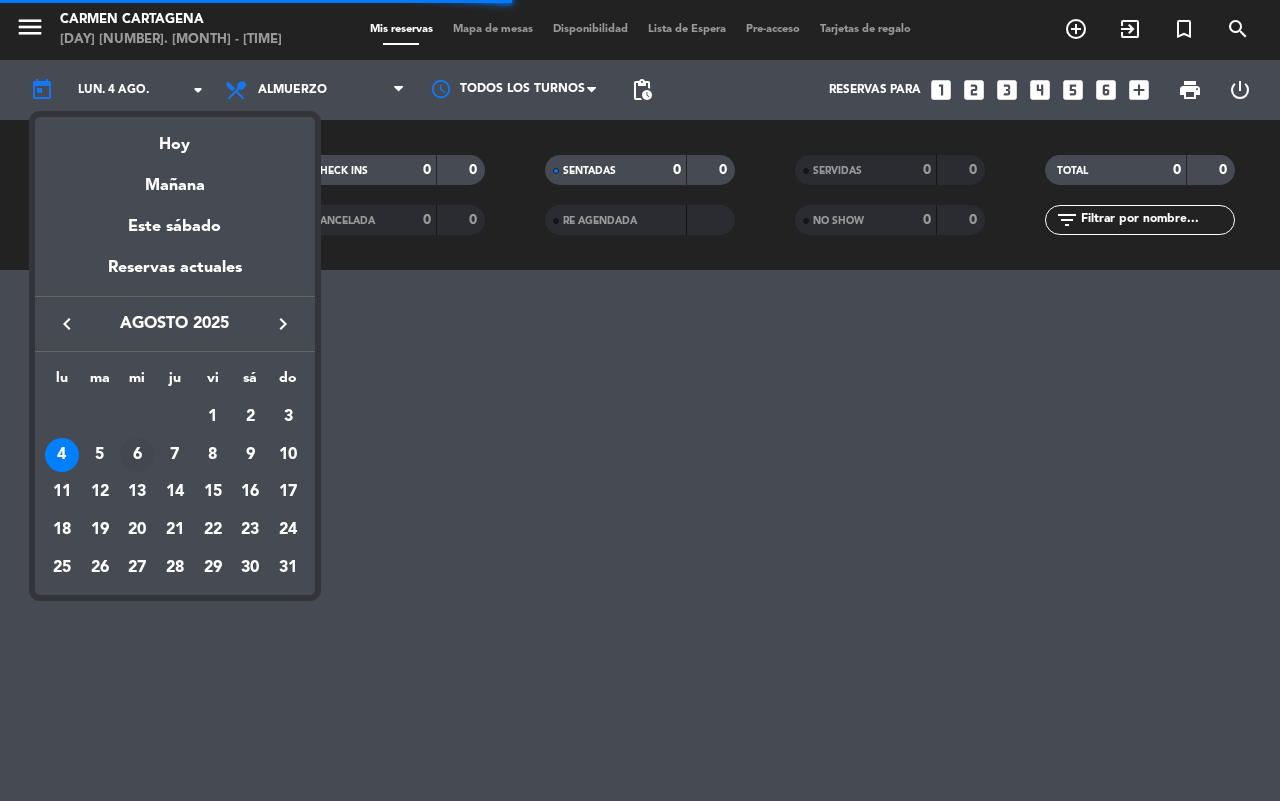 click on "6" at bounding box center [137, 455] 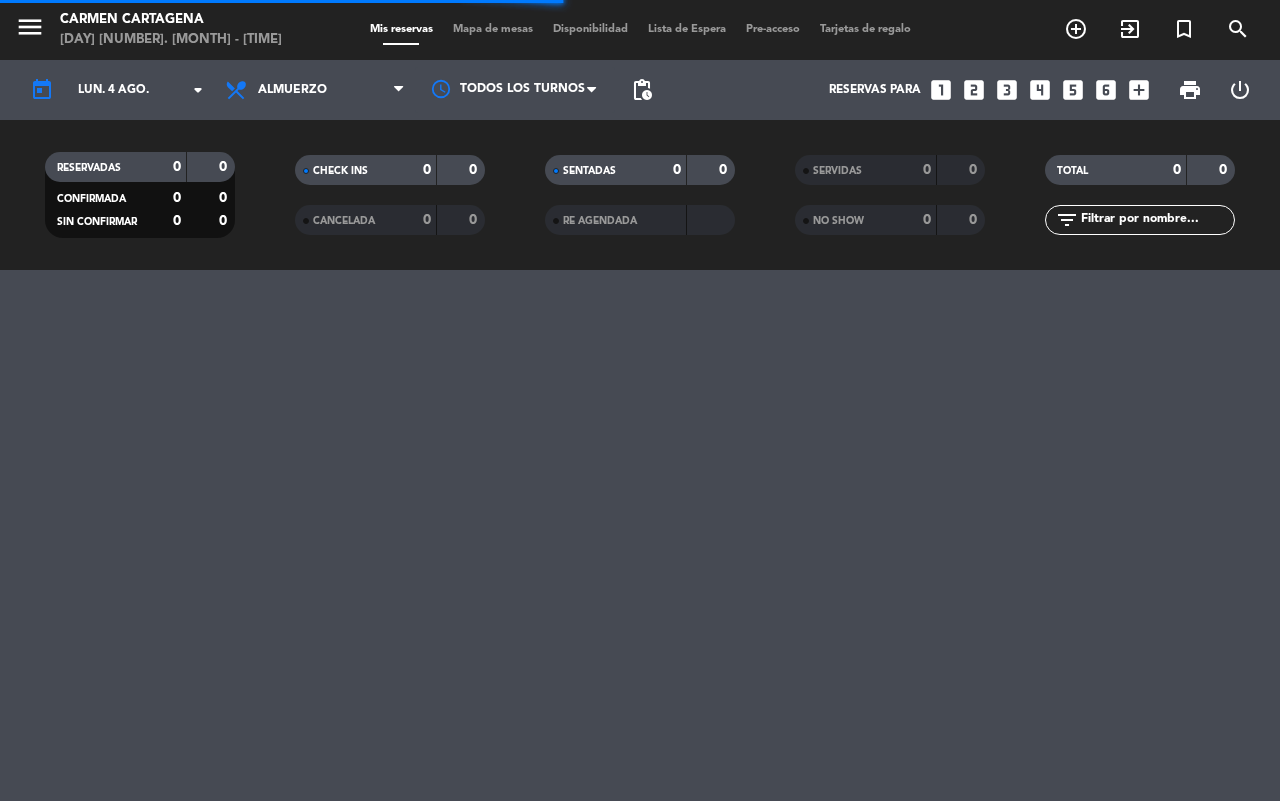 type on "mié. 6 ago." 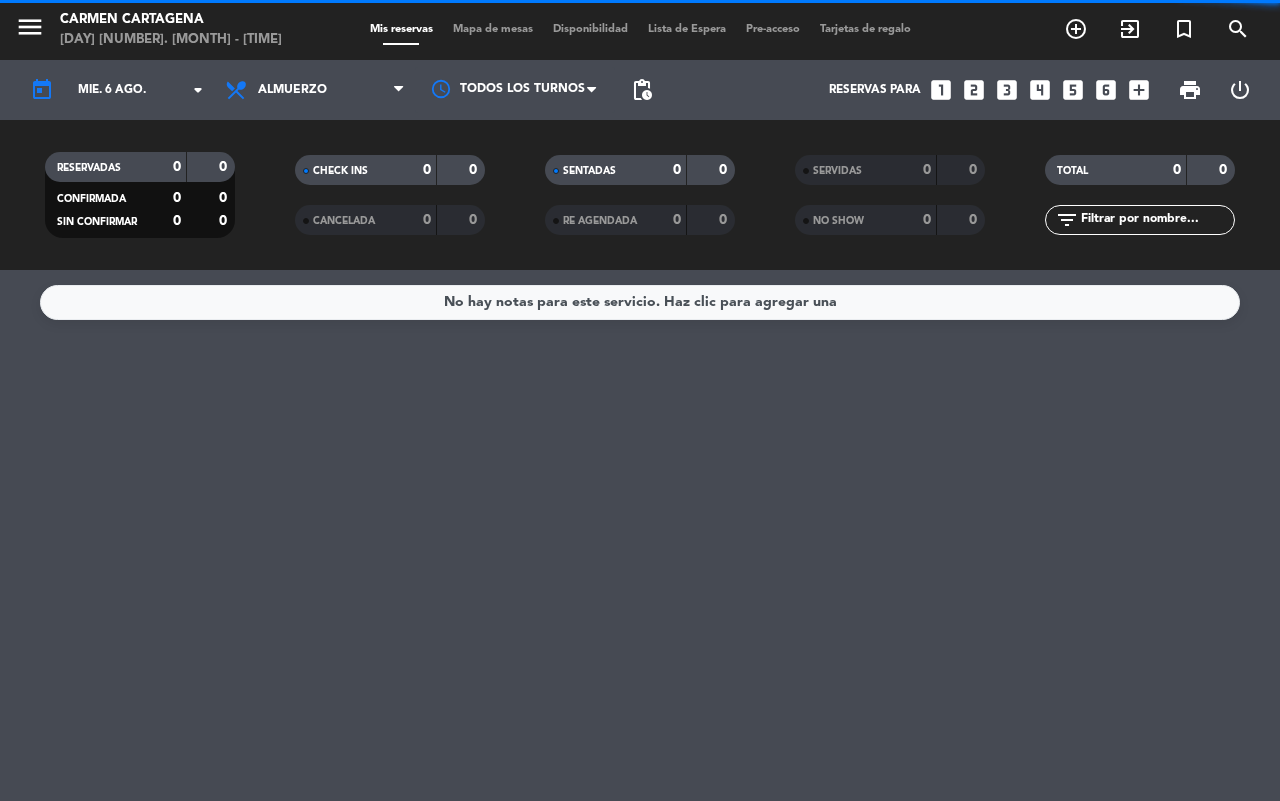 click on "Todos los servicios  Almuerzo  Cena  Almuerzo  Todos los servicios  Almuerzo  Cena" 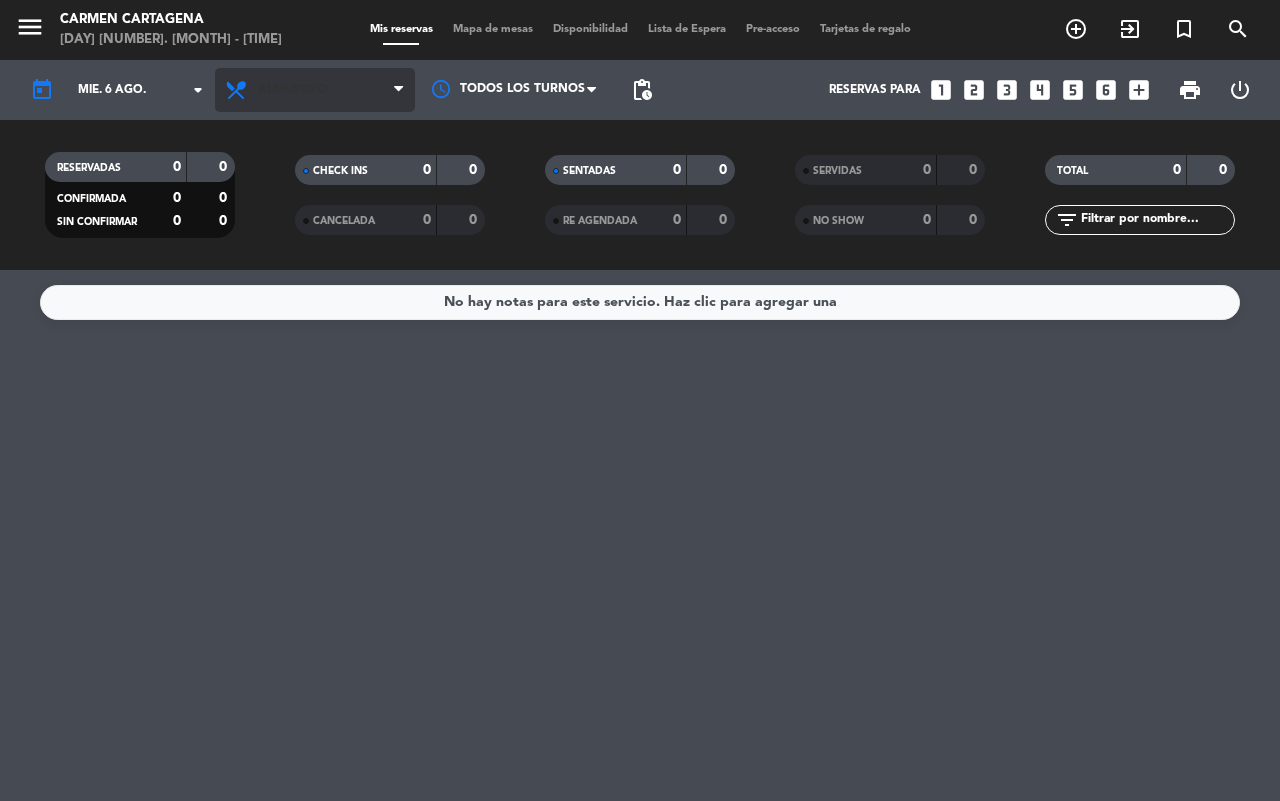 click on "Almuerzo" at bounding box center [292, 90] 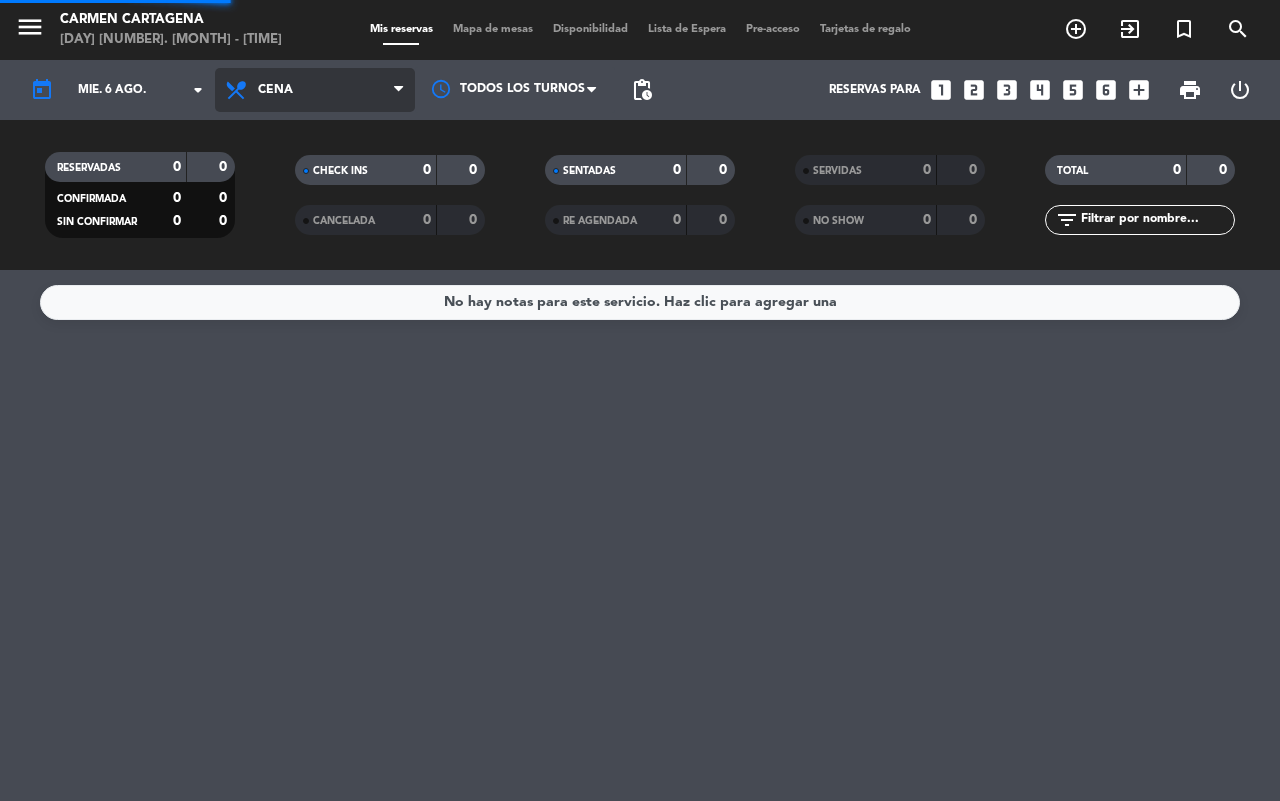 click on "menu  [LAST] [LAST]   [DAY] [NUMBER]. [MONTH] - [TIME]   Mis reservas   Mapa de mesas   Disponibilidad   Lista de Espera   Pre-acceso   Tarjetas de regalo  add_circle_outline exit_to_app turned_in_not search today    [DAY]. [NUMBER] [MONTH]  arrow_drop_down  Todos los servicios  Almuerzo  Cena  Cena  Todos los servicios  Almuerzo  Cena Todos los turnos pending_actions  Reservas para   looks_one   looks_two   looks_3   looks_4   looks_5   looks_6   add_box  print  power_settings_new   RESERVADAS   0   0   CONFIRMADA   0   0   SIN CONFIRMAR   0   0   CHECK INS   0   0   CANCELADA   0   0   SENTADAS   0   0   RE AGENDADA   0   0   SERVIDAS   0   0   NO SHOW   0   0   TOTAL   0   0  filter_list" 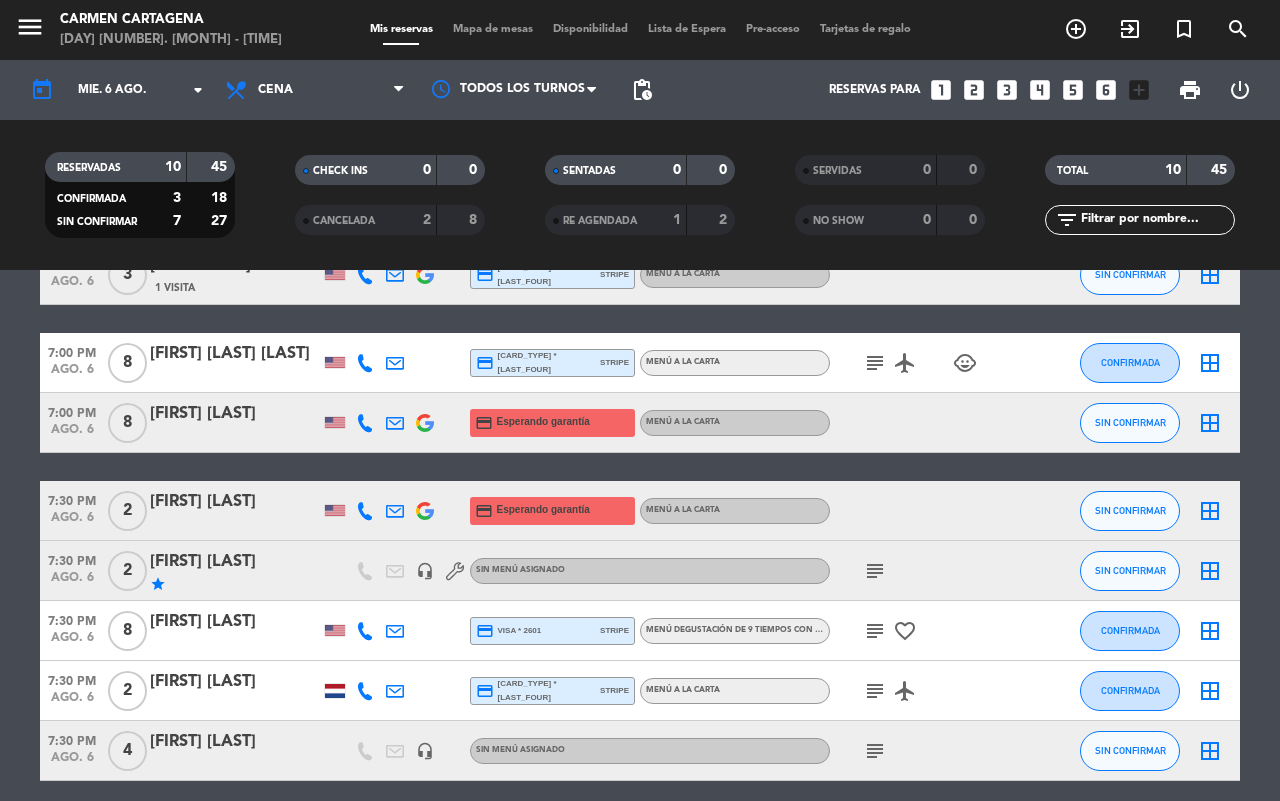 scroll, scrollTop: 0, scrollLeft: 0, axis: both 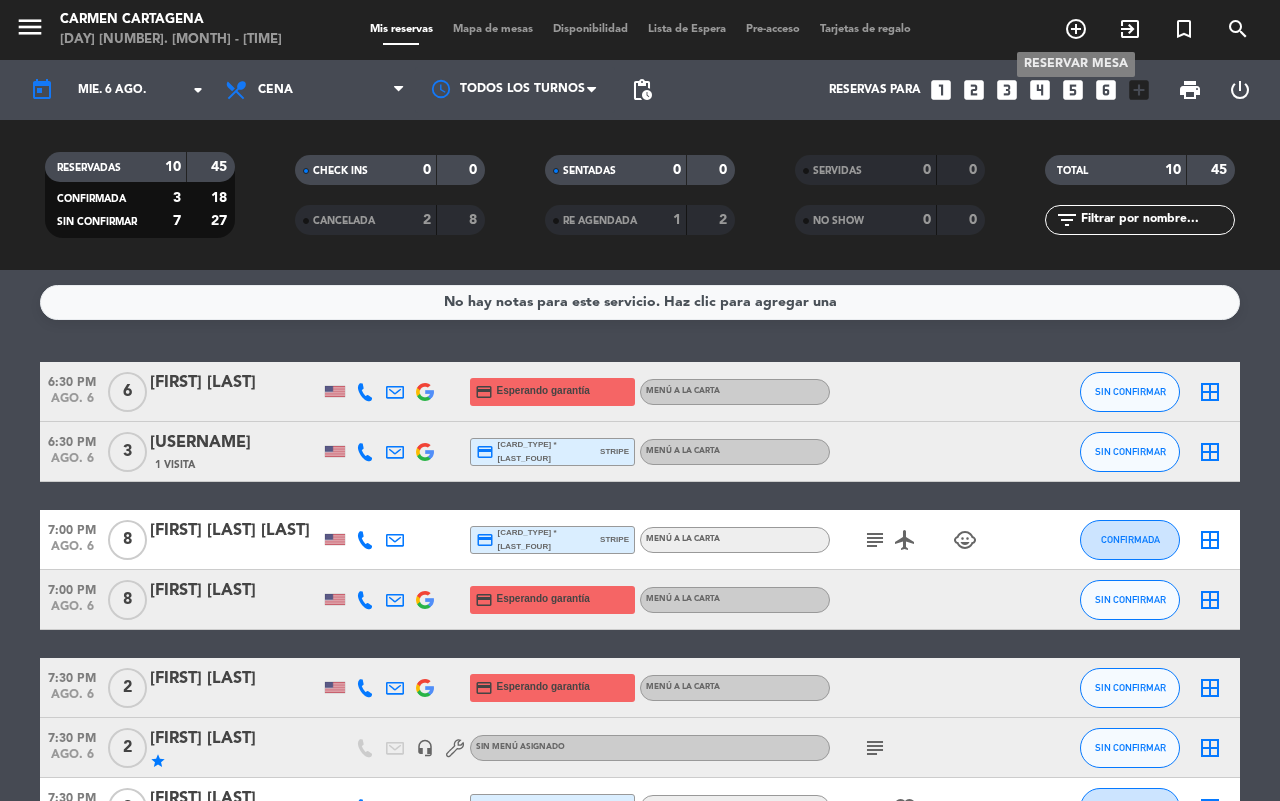 click on "add_circle_outline" at bounding box center (1076, 29) 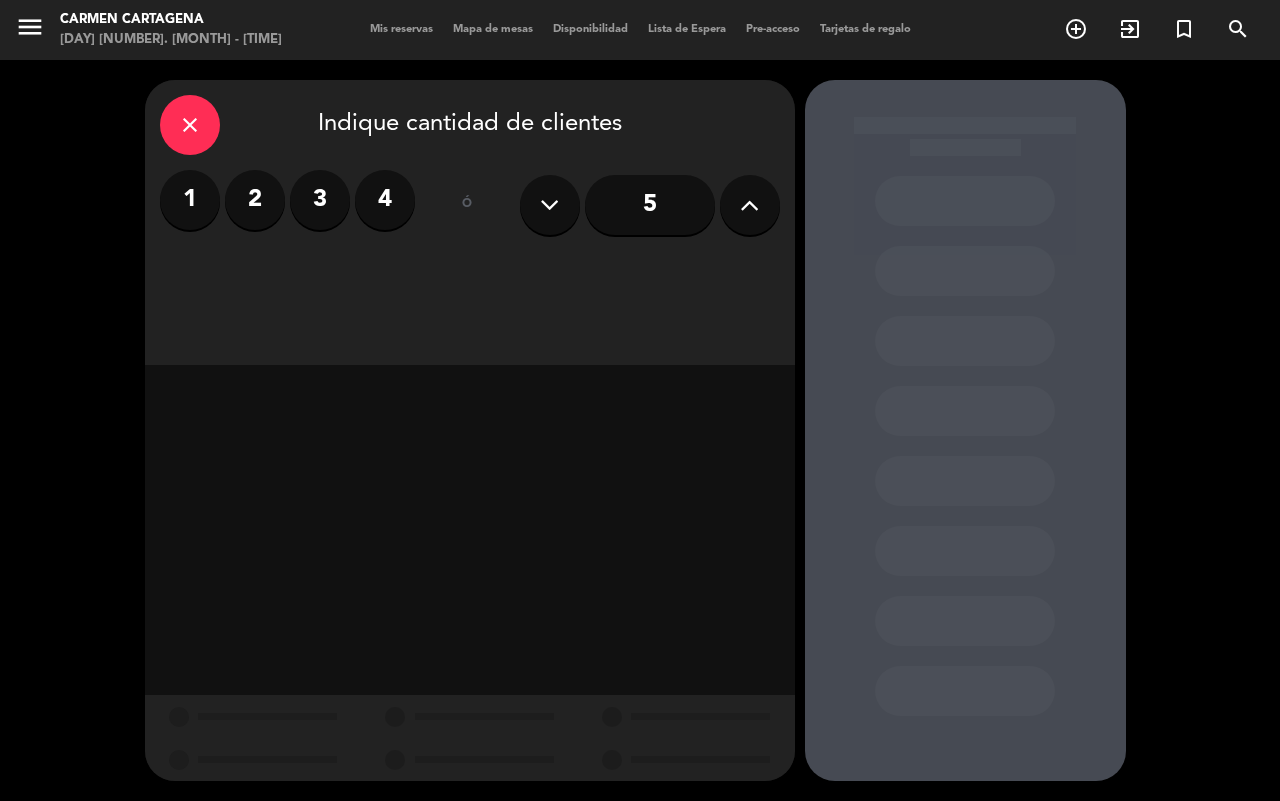 click at bounding box center (749, 205) 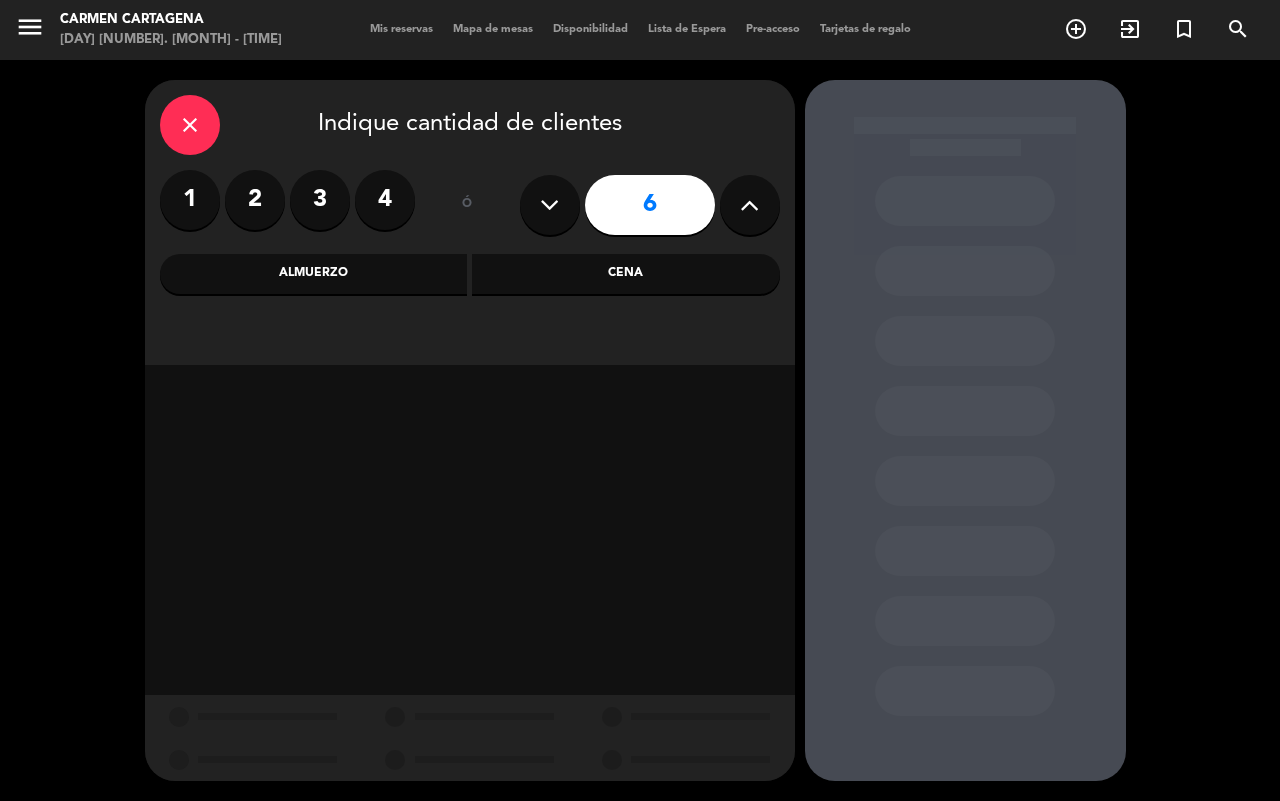 click at bounding box center (749, 205) 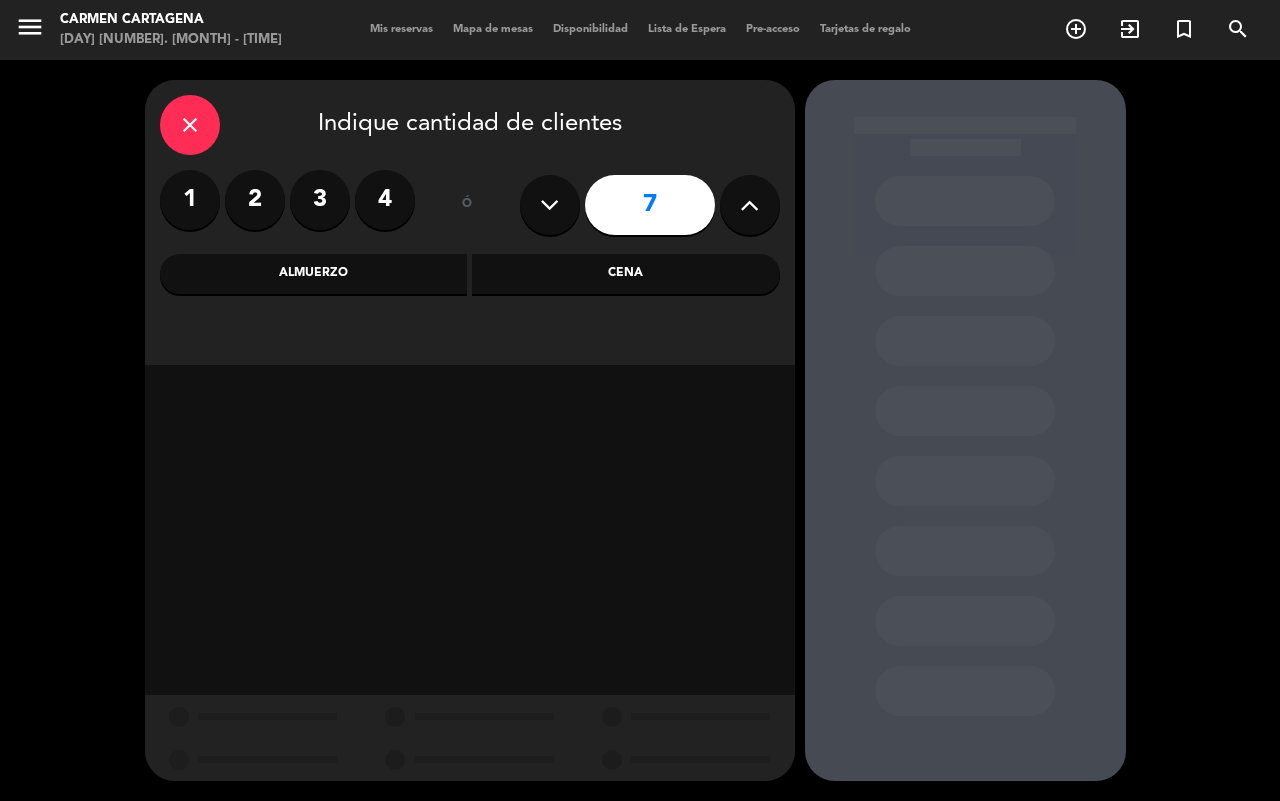 click at bounding box center [749, 205] 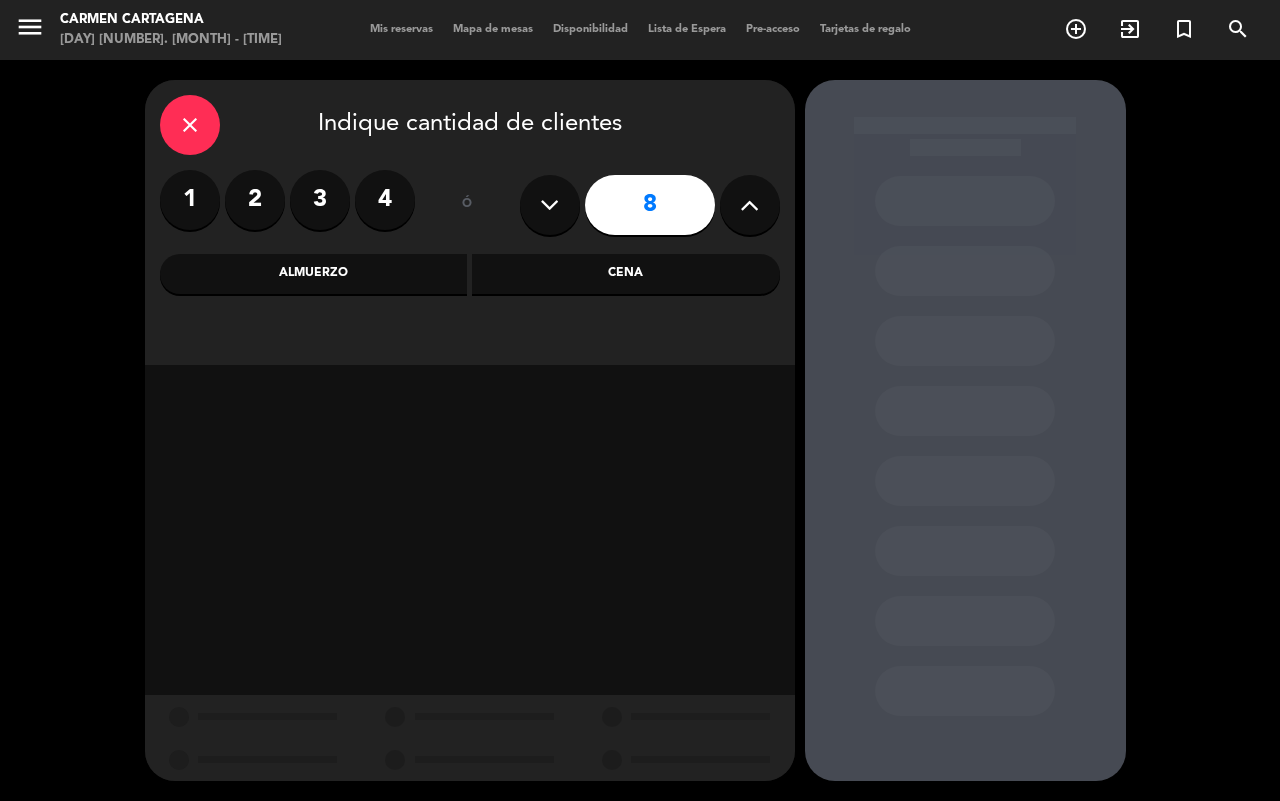 click at bounding box center (749, 205) 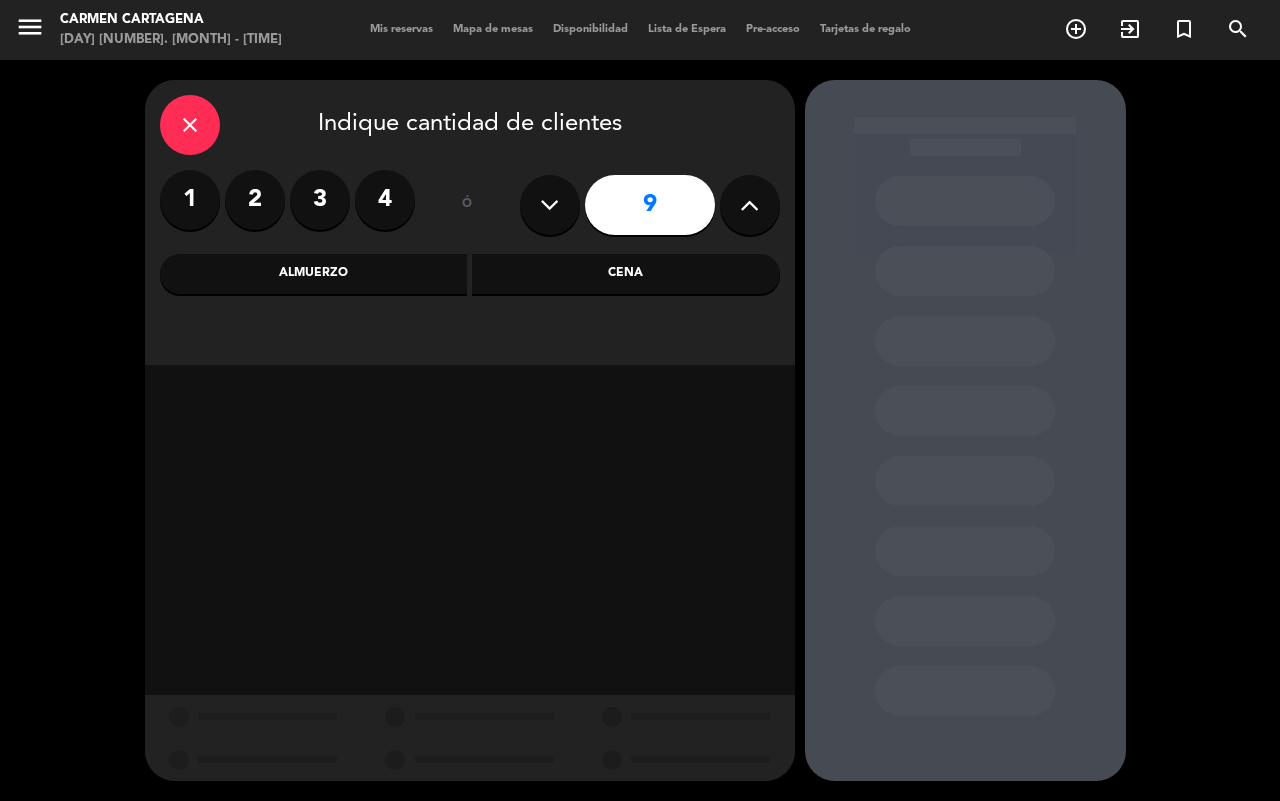 click at bounding box center [749, 205] 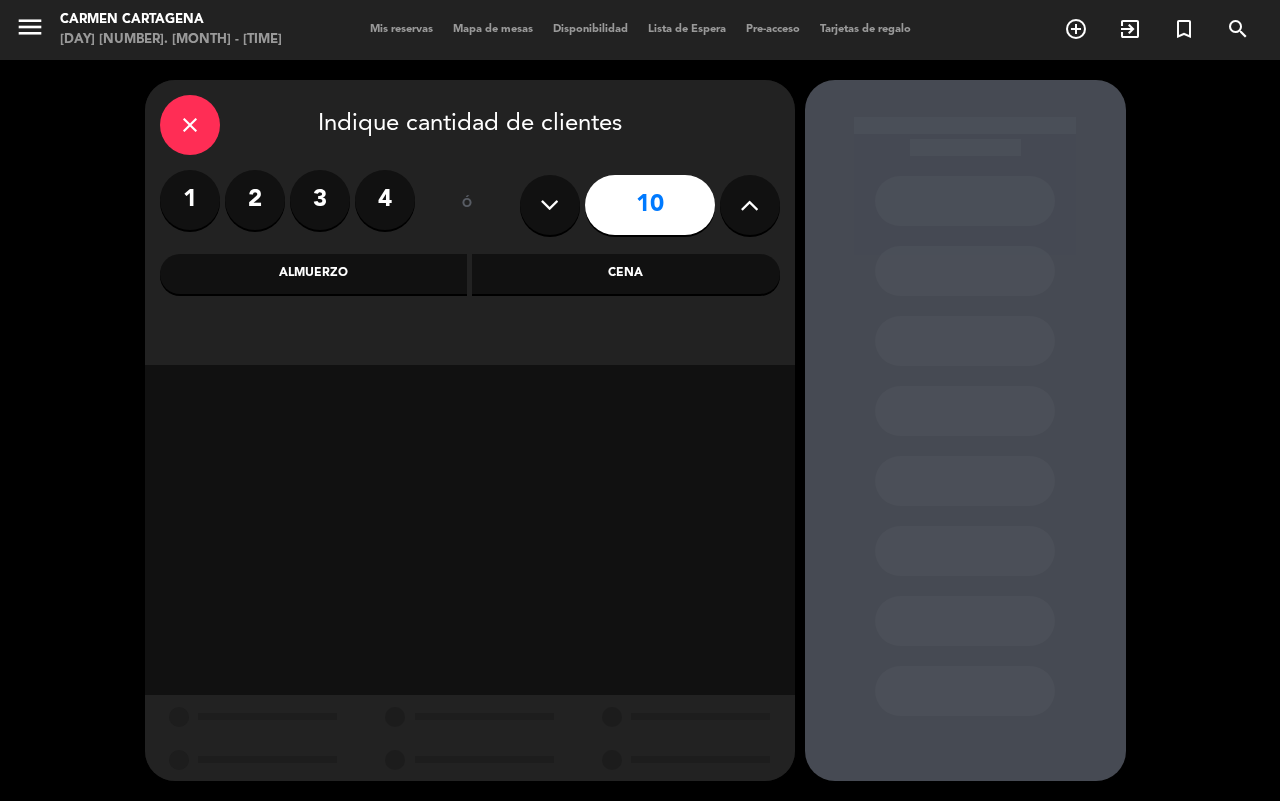 click at bounding box center (749, 205) 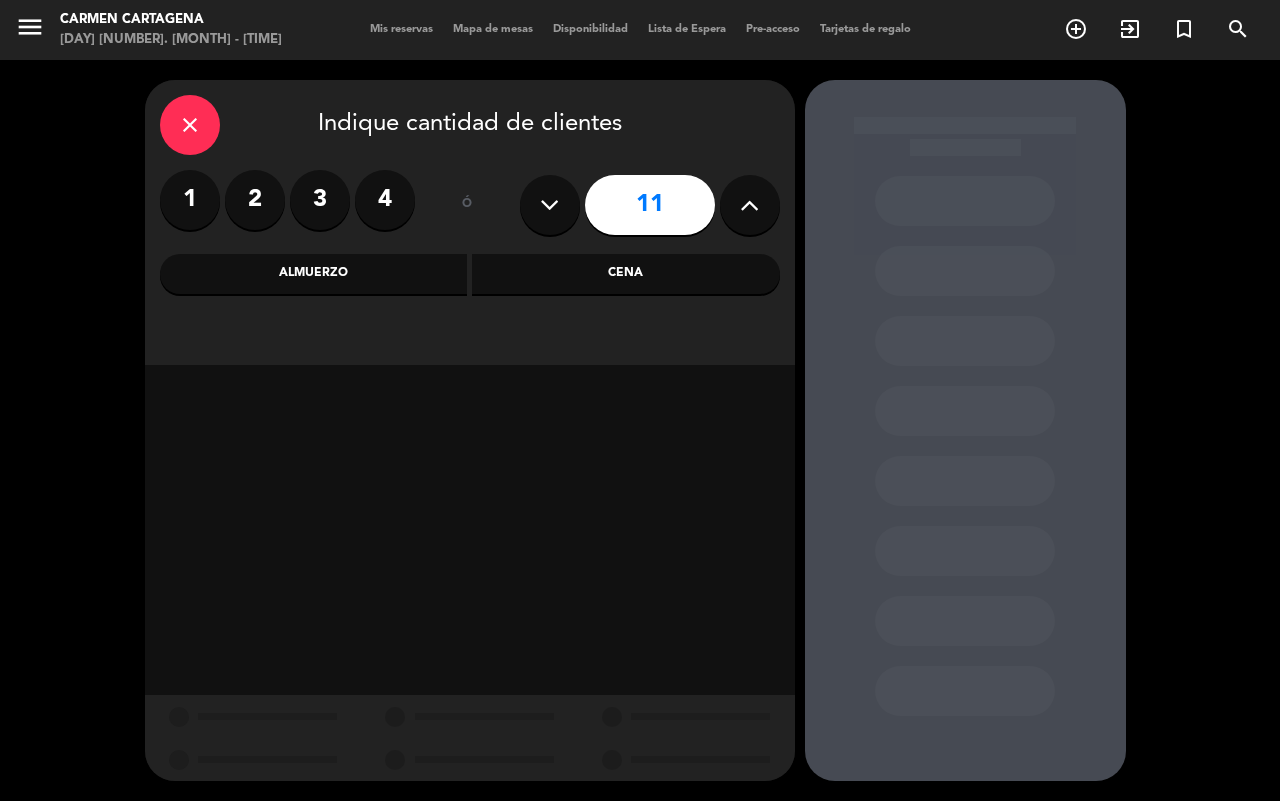 click at bounding box center (749, 205) 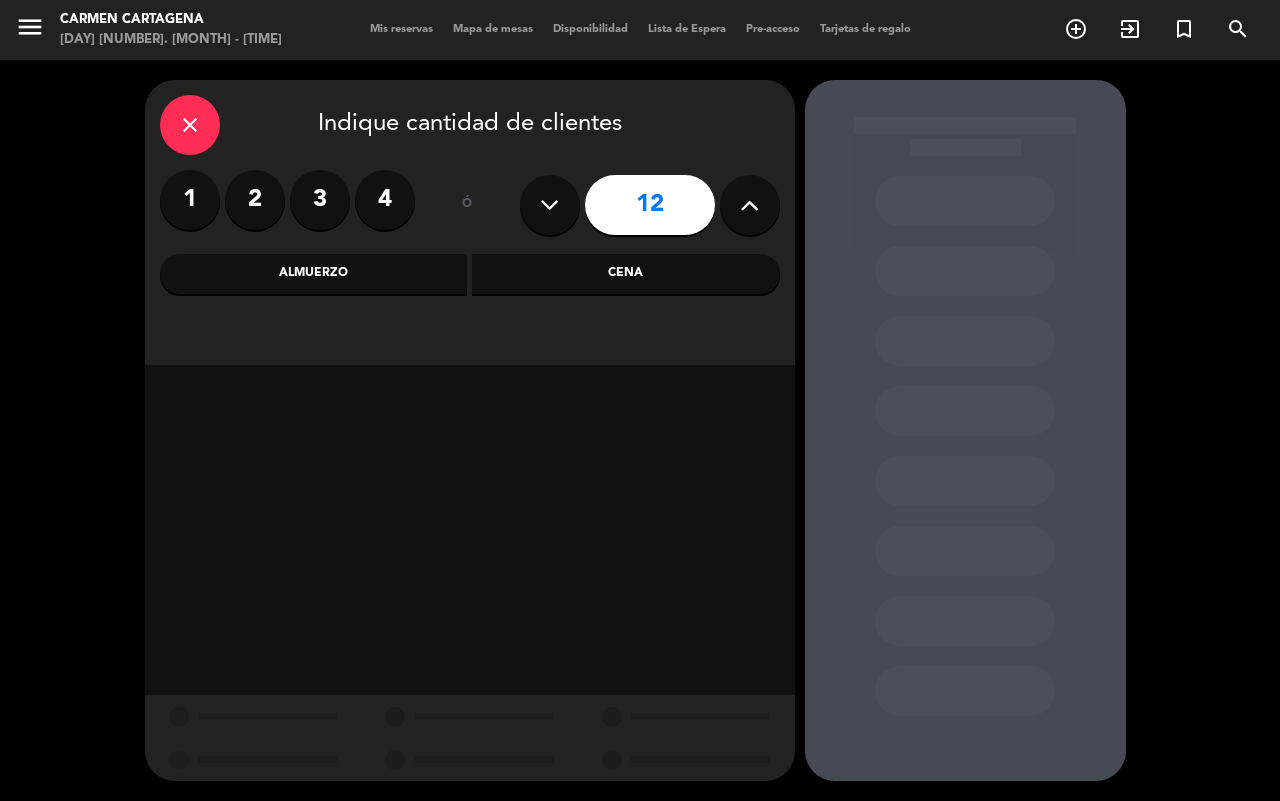 click on "Cena" at bounding box center [626, 274] 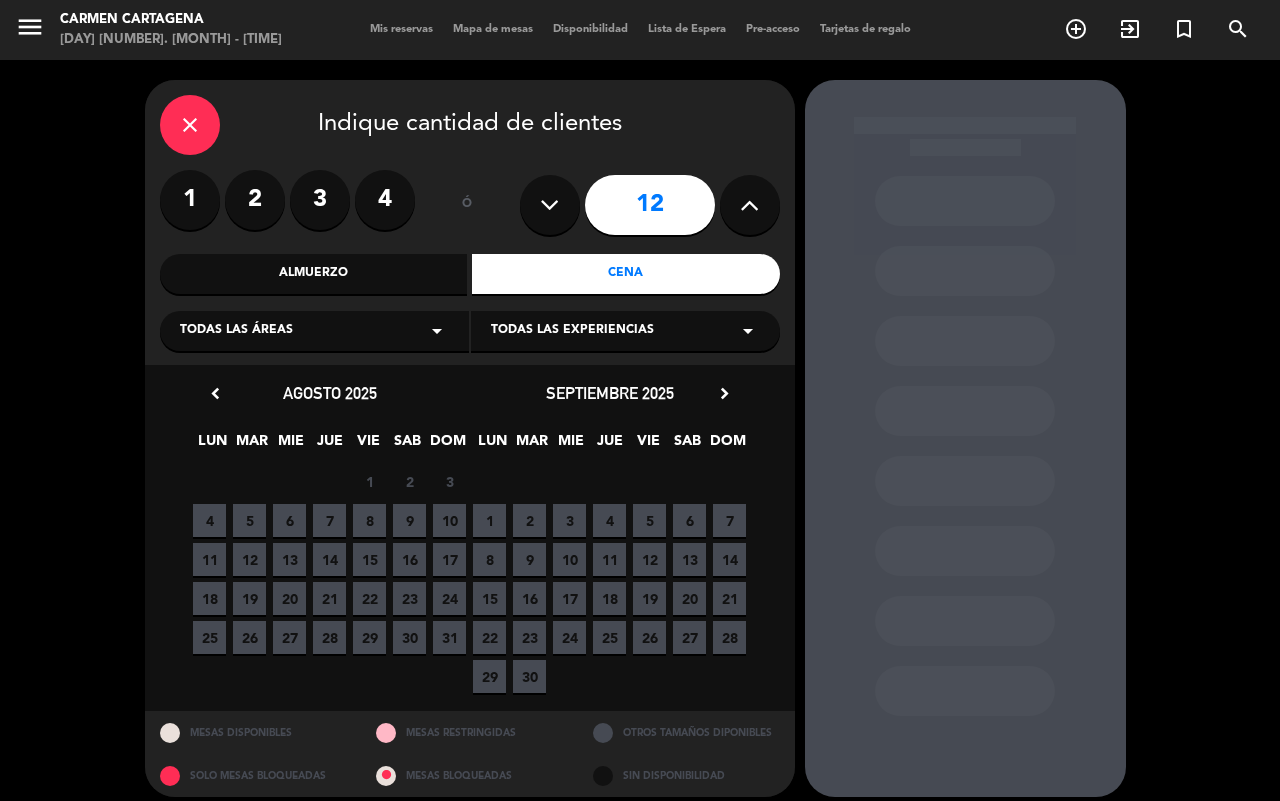 click on "6" at bounding box center (289, 520) 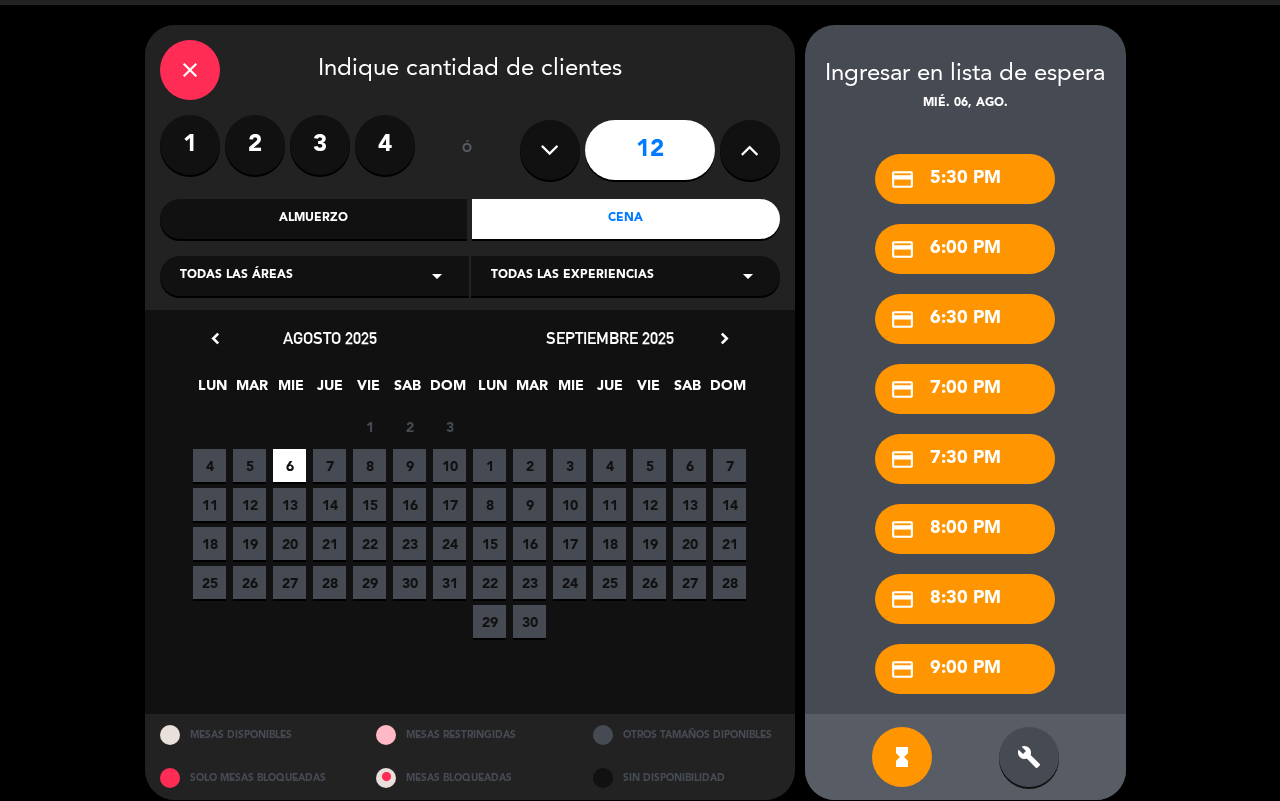 scroll, scrollTop: 73, scrollLeft: 0, axis: vertical 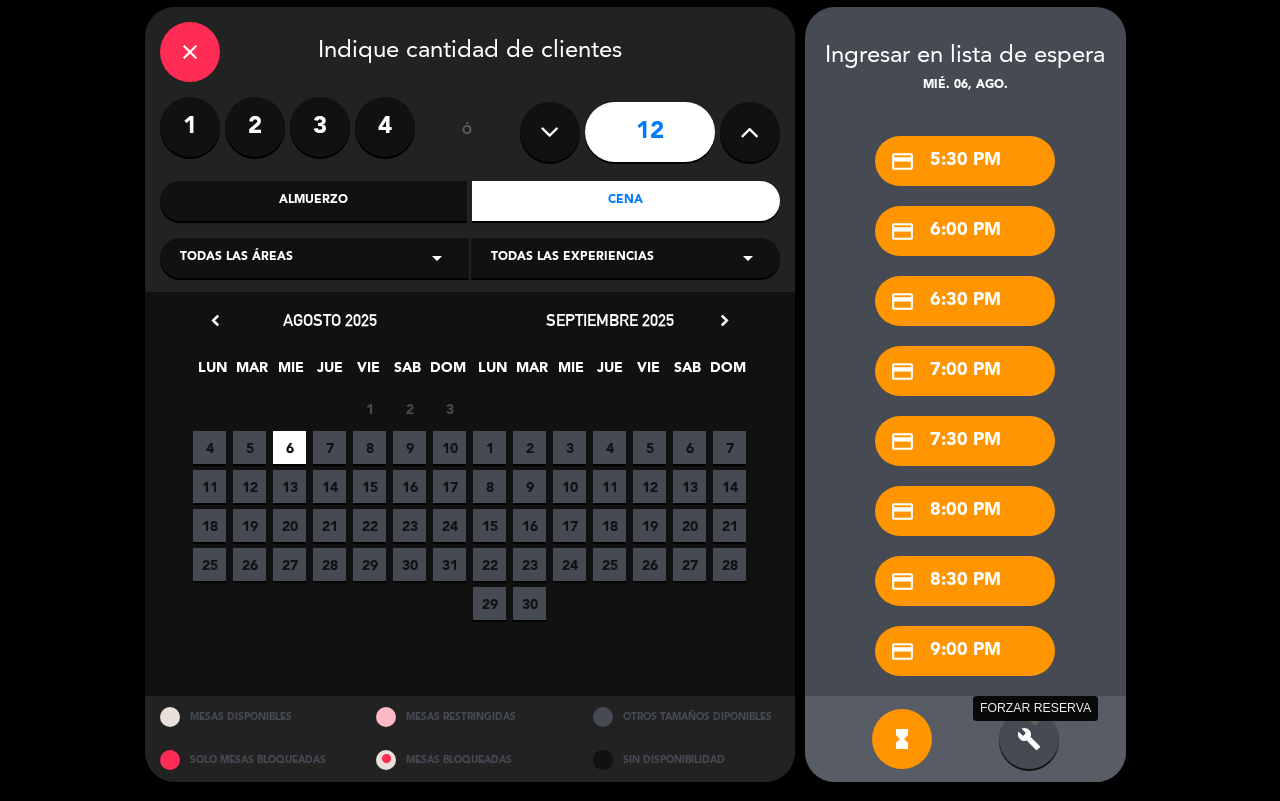 click on "build" at bounding box center [1029, 739] 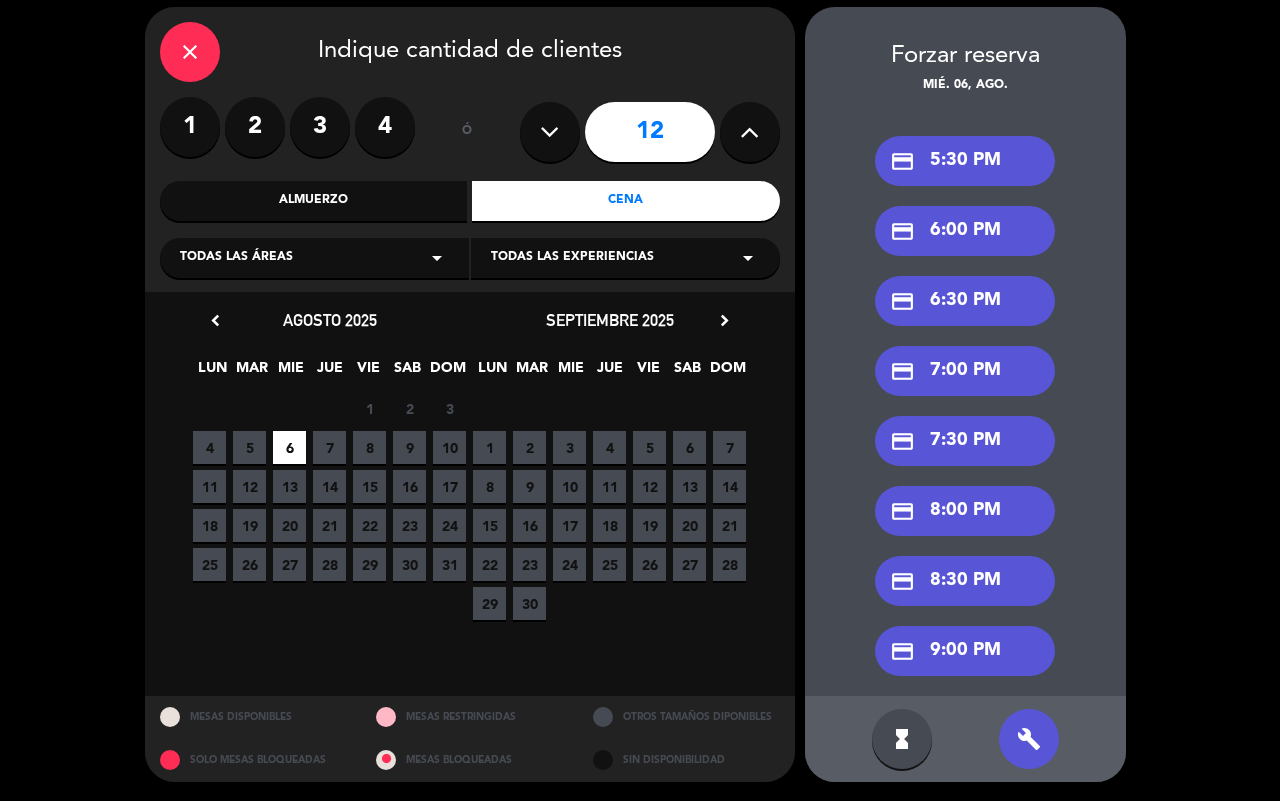 click on "credit_card  7:30 PM" at bounding box center [965, 441] 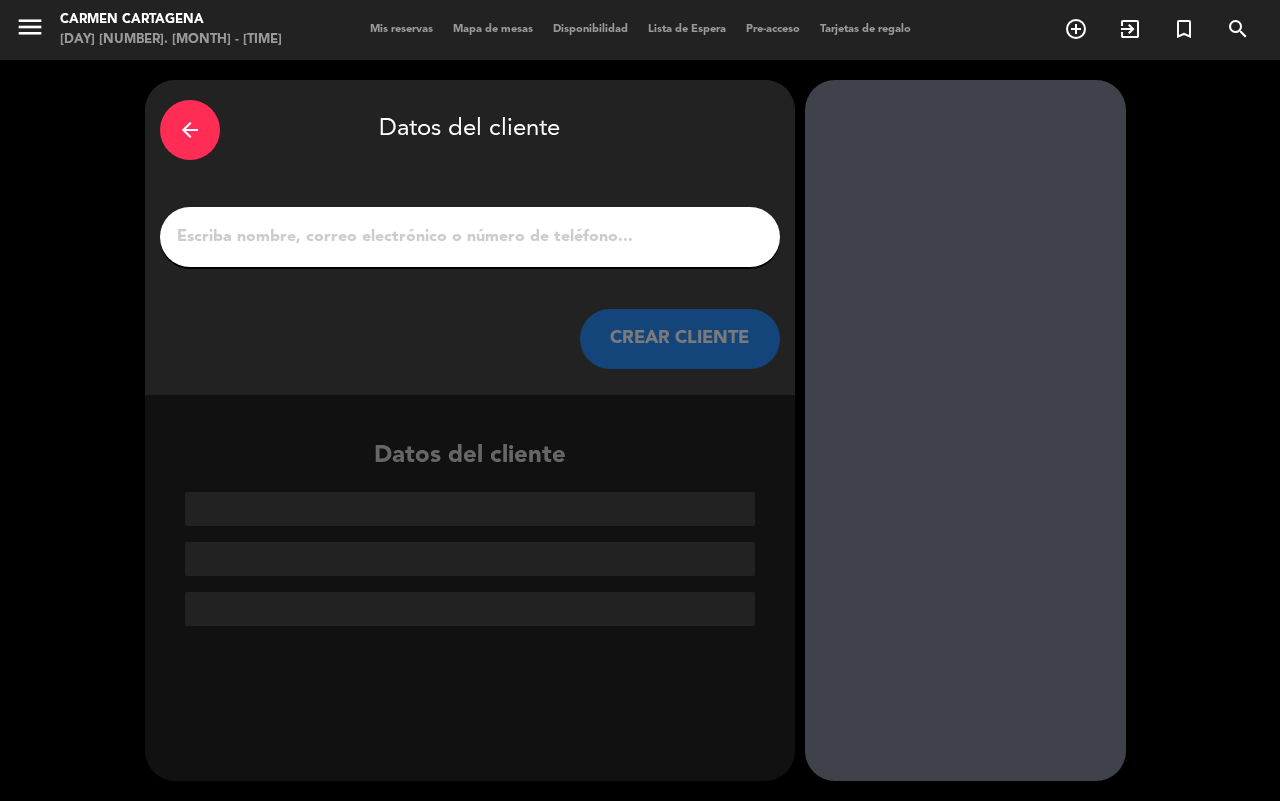 scroll, scrollTop: 0, scrollLeft: 0, axis: both 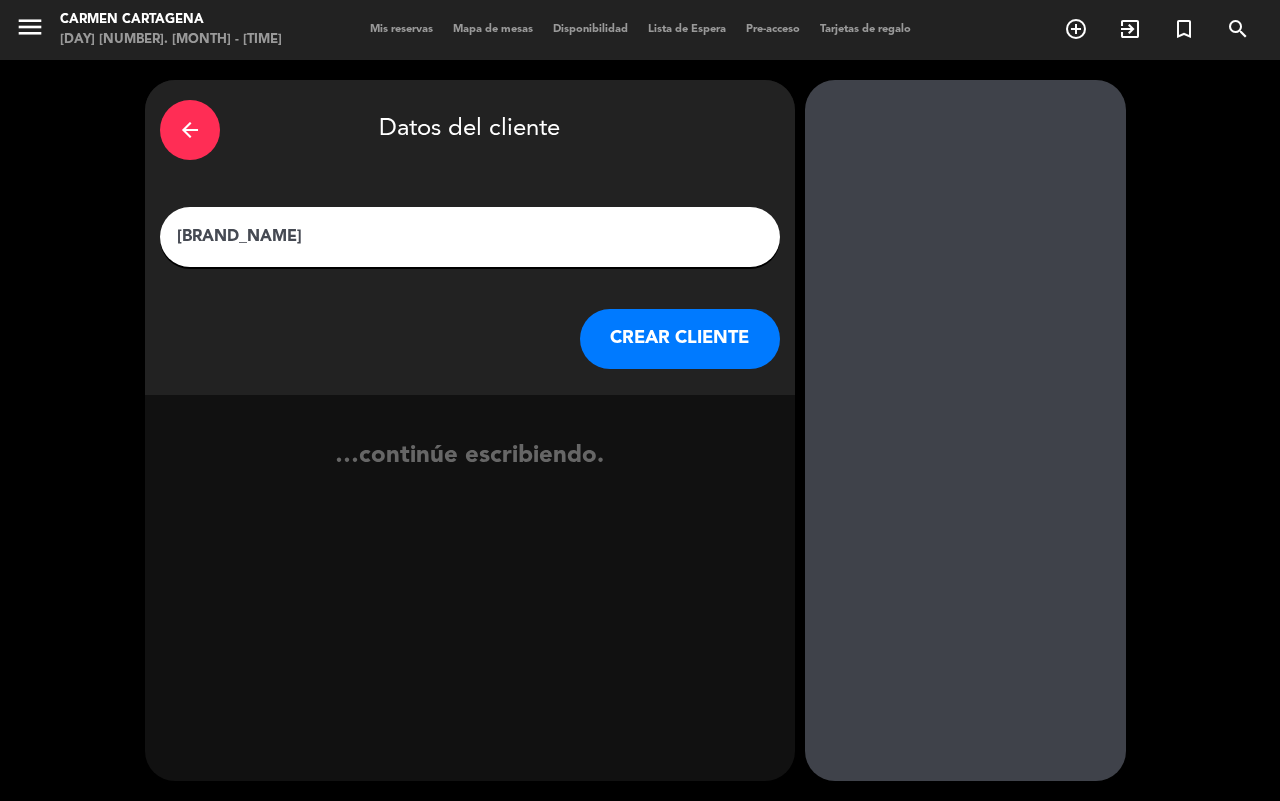 type on "[BRAND_NAME]" 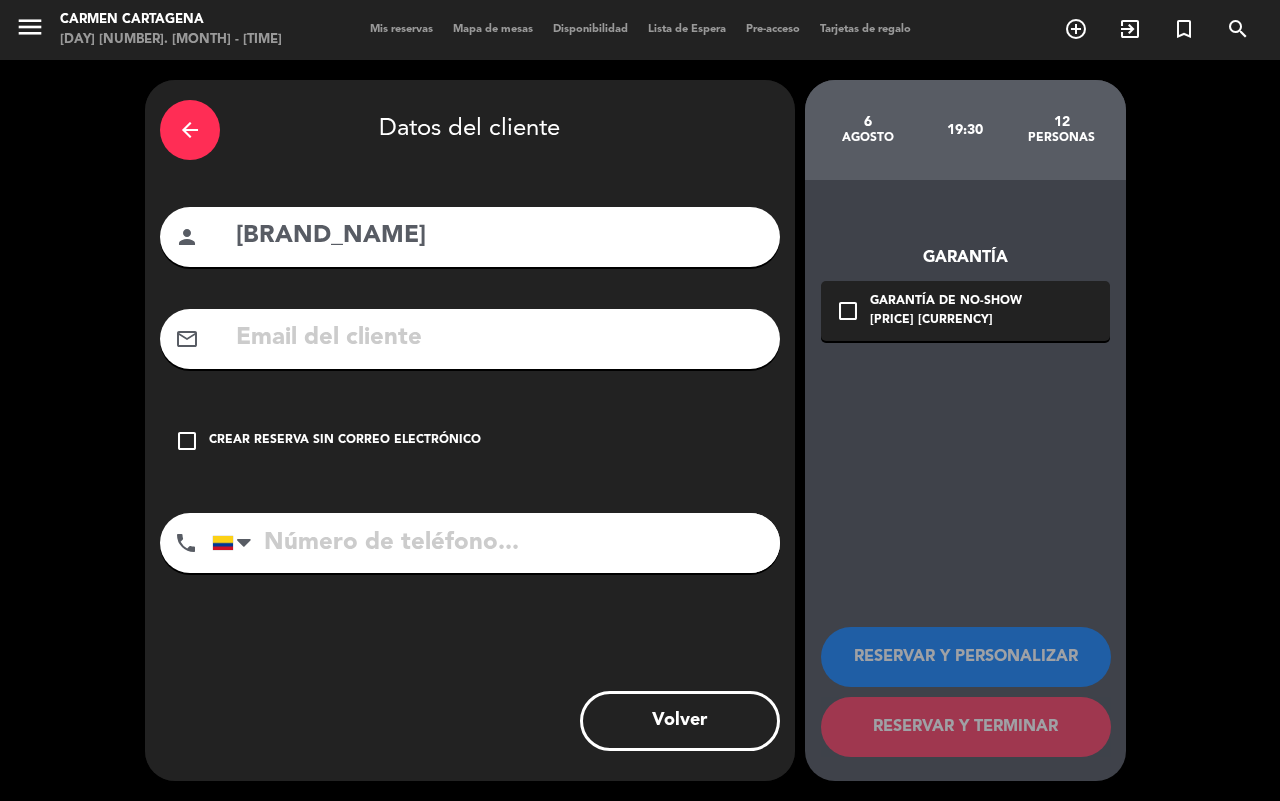 click at bounding box center [499, 338] 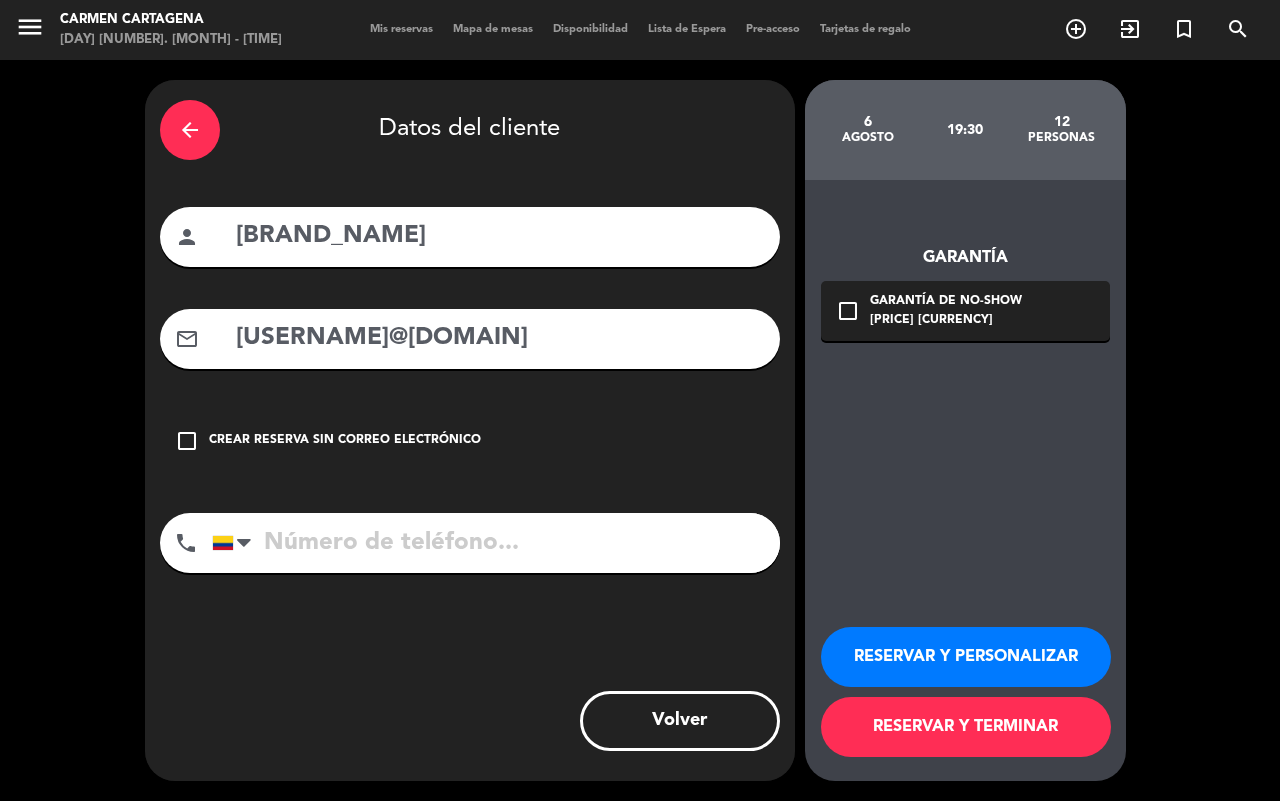click on "[USERNAME]@[DOMAIN]" at bounding box center (499, 338) 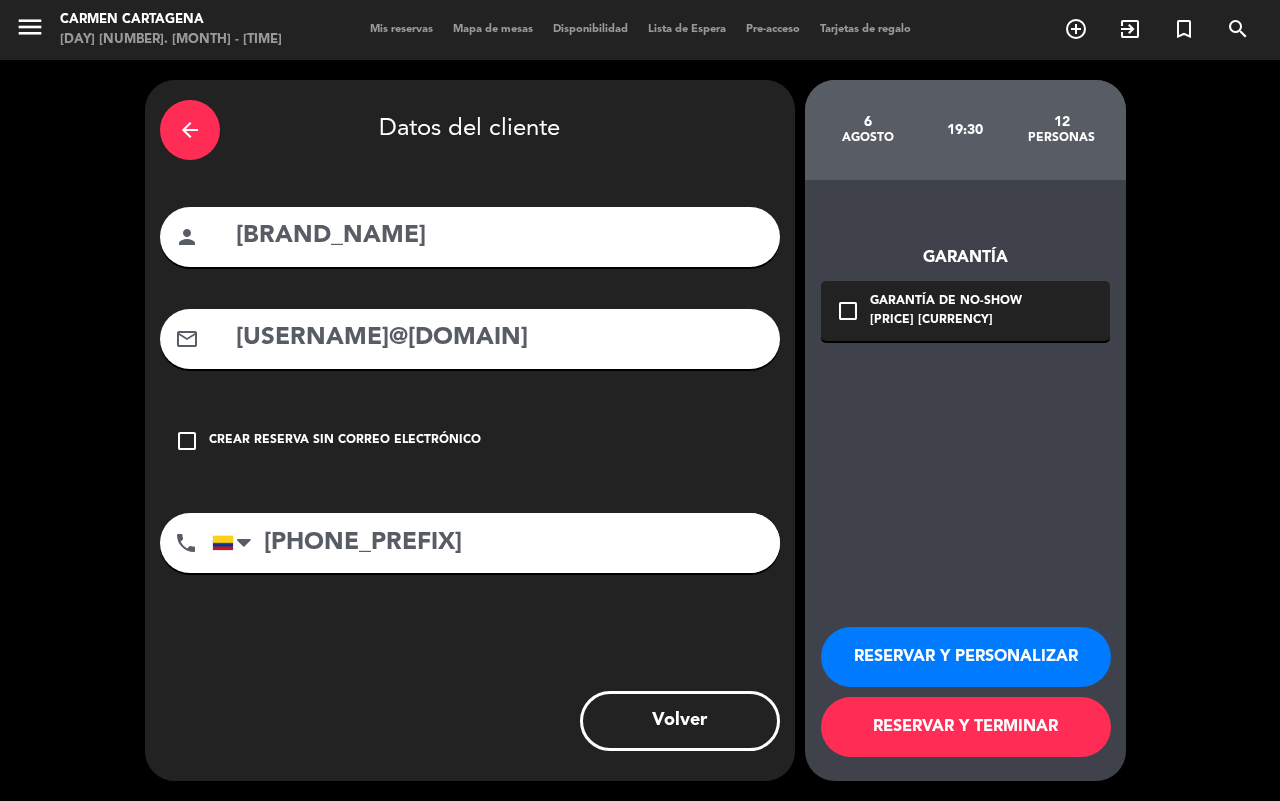 type on "[PHONE_PREFIX]" 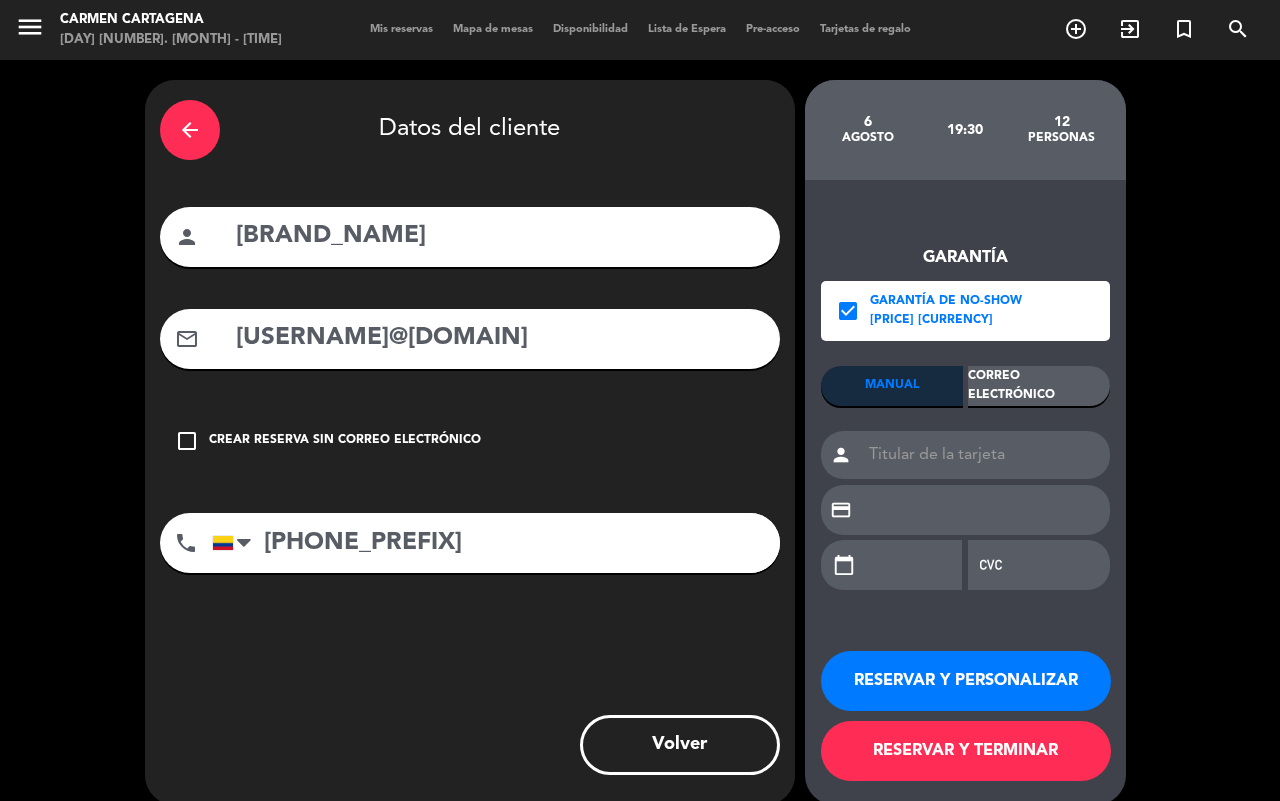 click on "Correo Electrónico" at bounding box center [1039, 386] 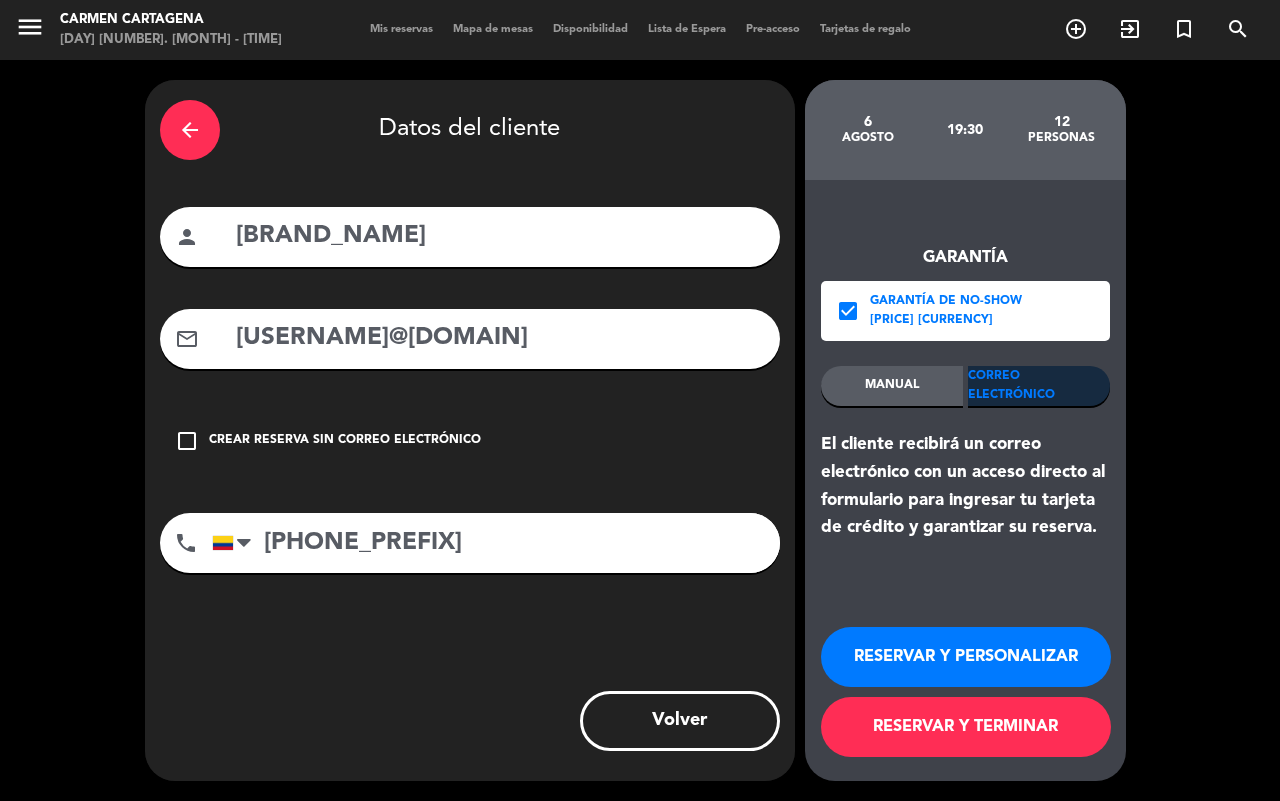 click on "RESERVAR Y PERSONALIZAR" at bounding box center (966, 657) 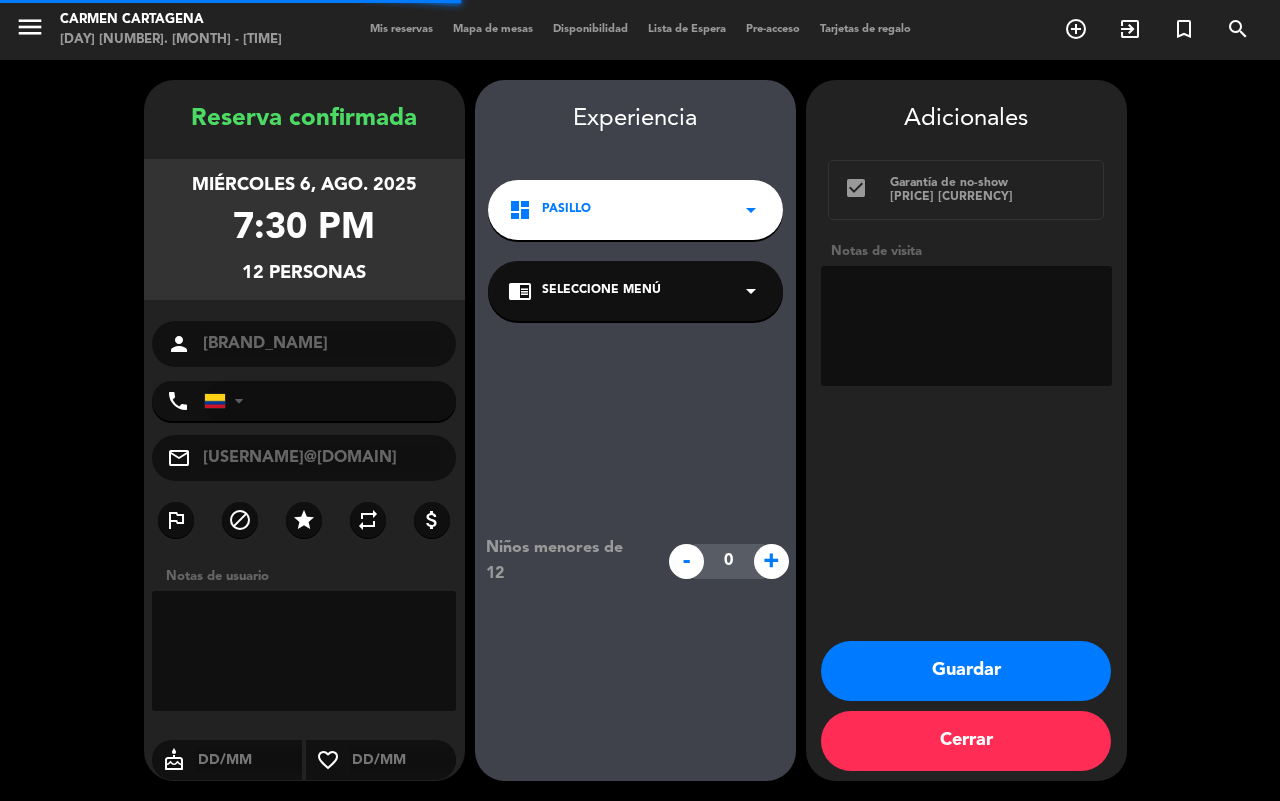 type on "[PHONE]" 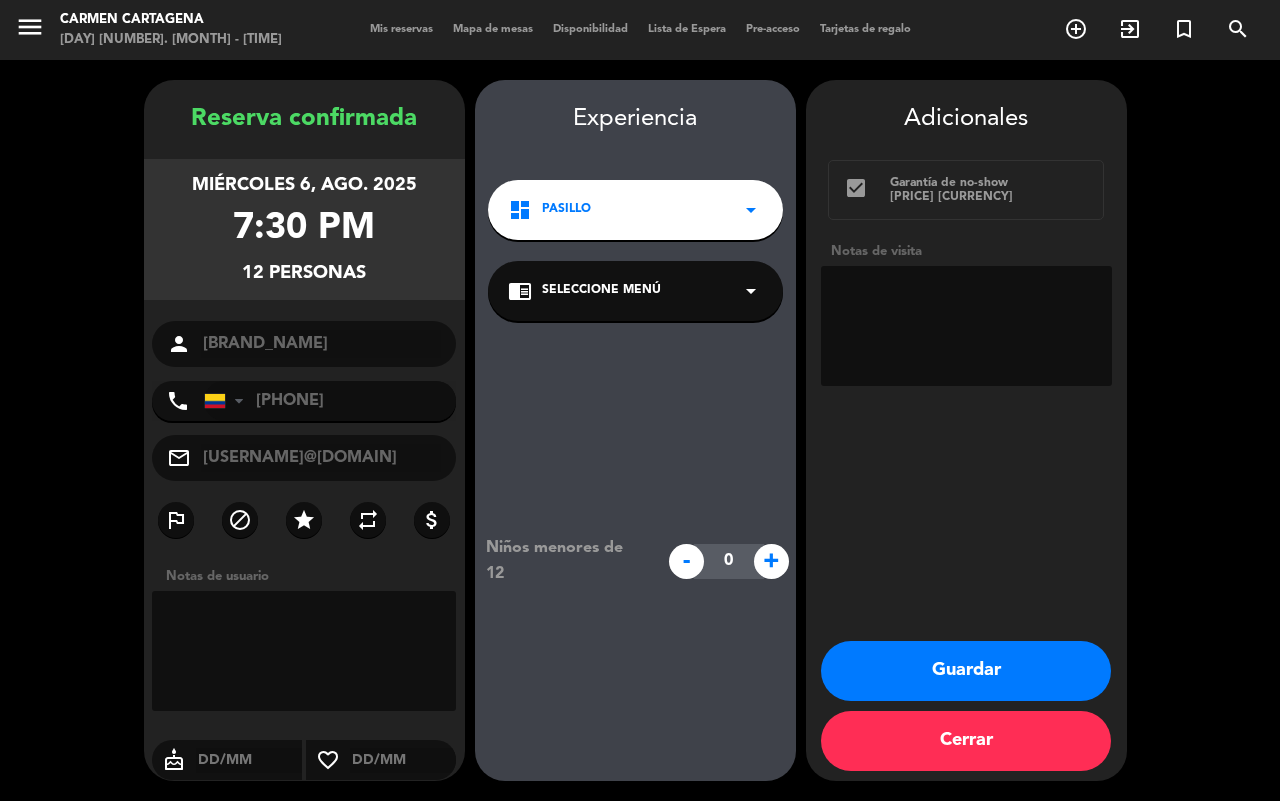 click on "Guardar" at bounding box center [966, 671] 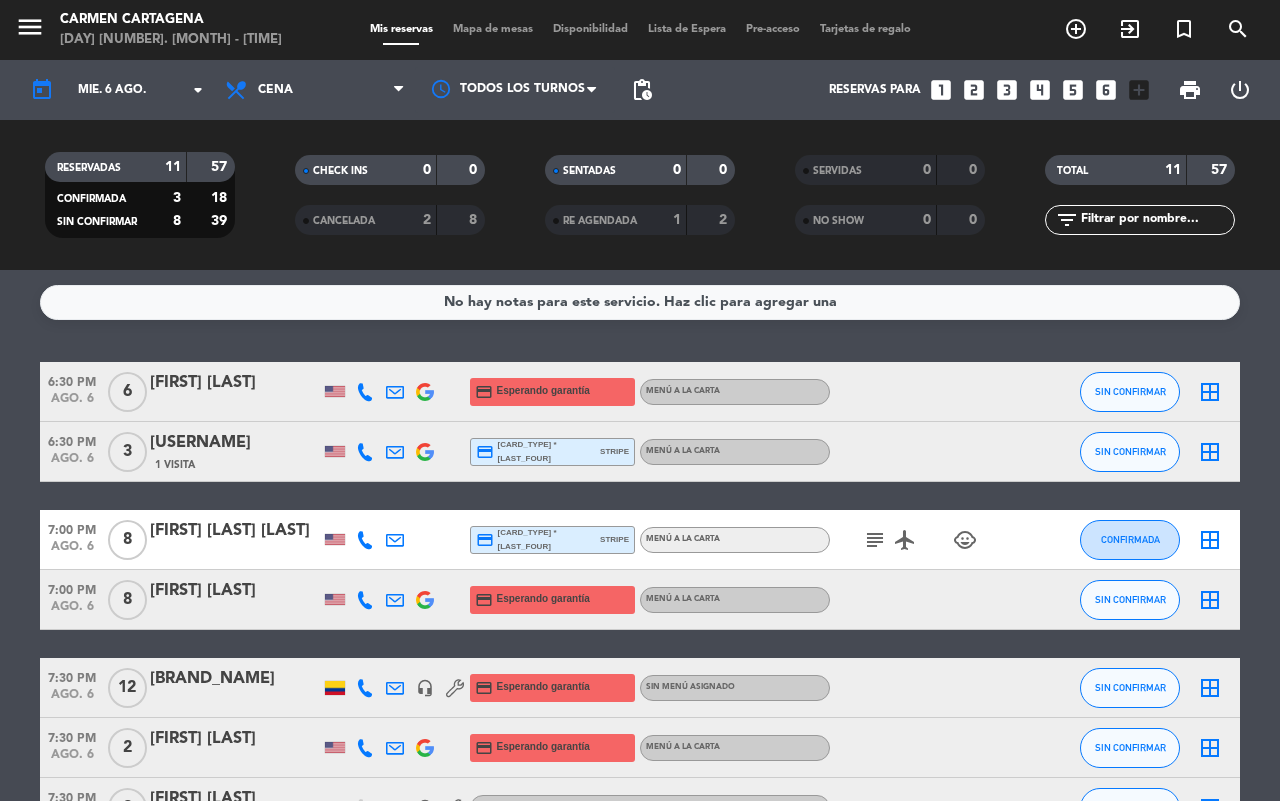 click on "[BRAND_NAME]" 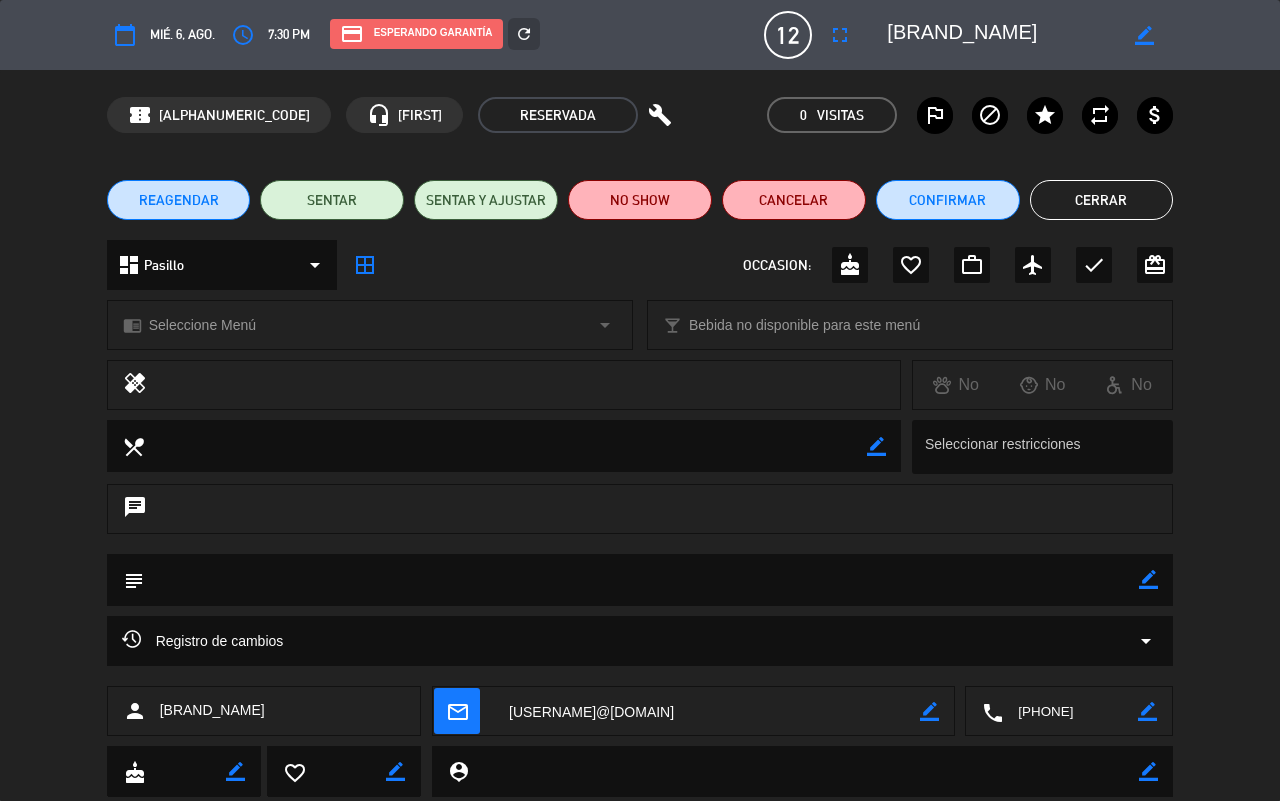 click on "Cerrar" 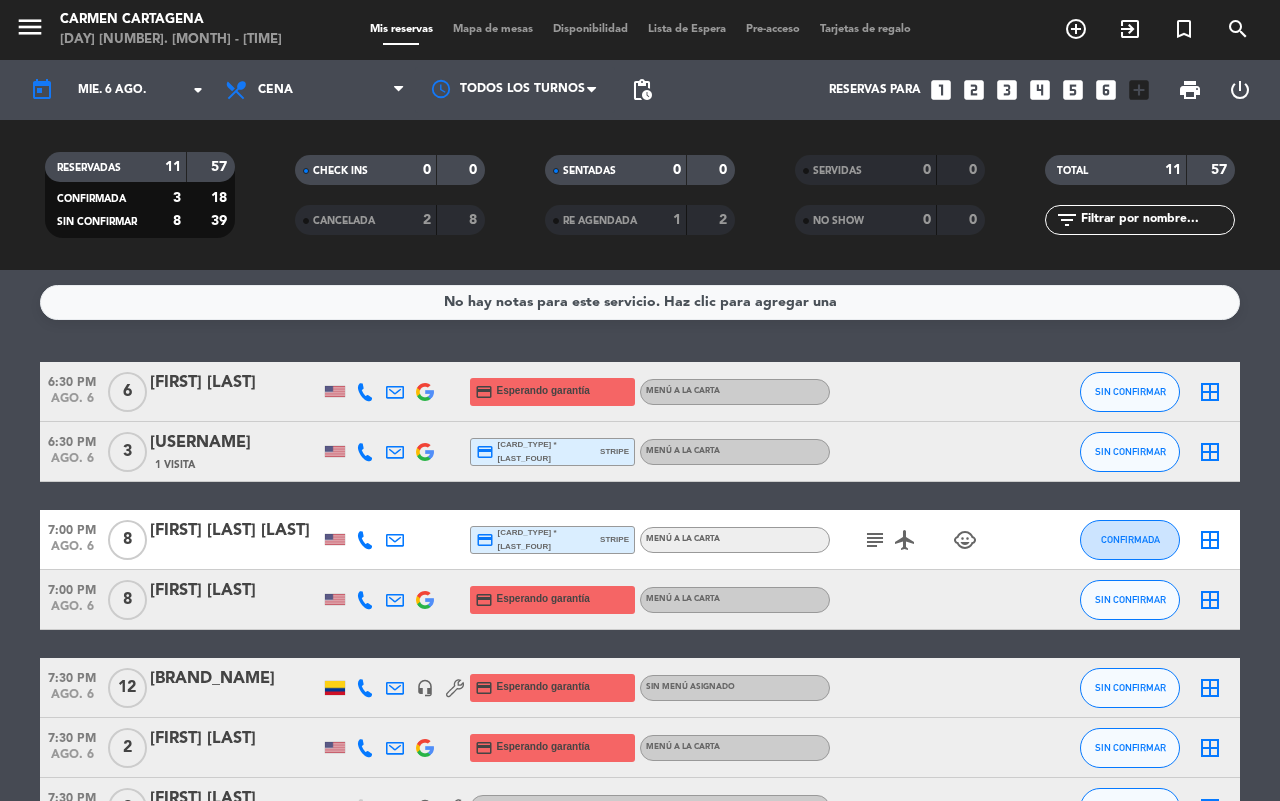 click on "power_settings_new" at bounding box center (1240, 90) 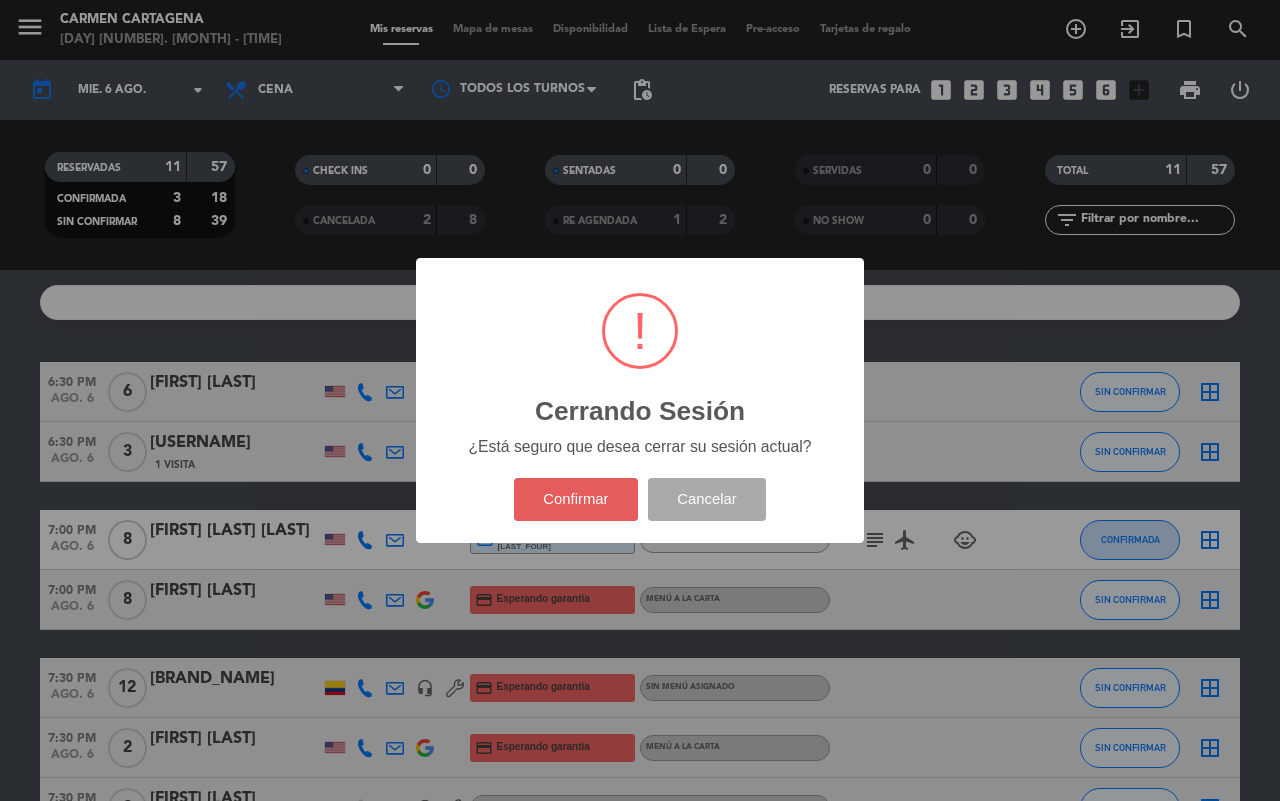click on "Confirmar" at bounding box center [576, 499] 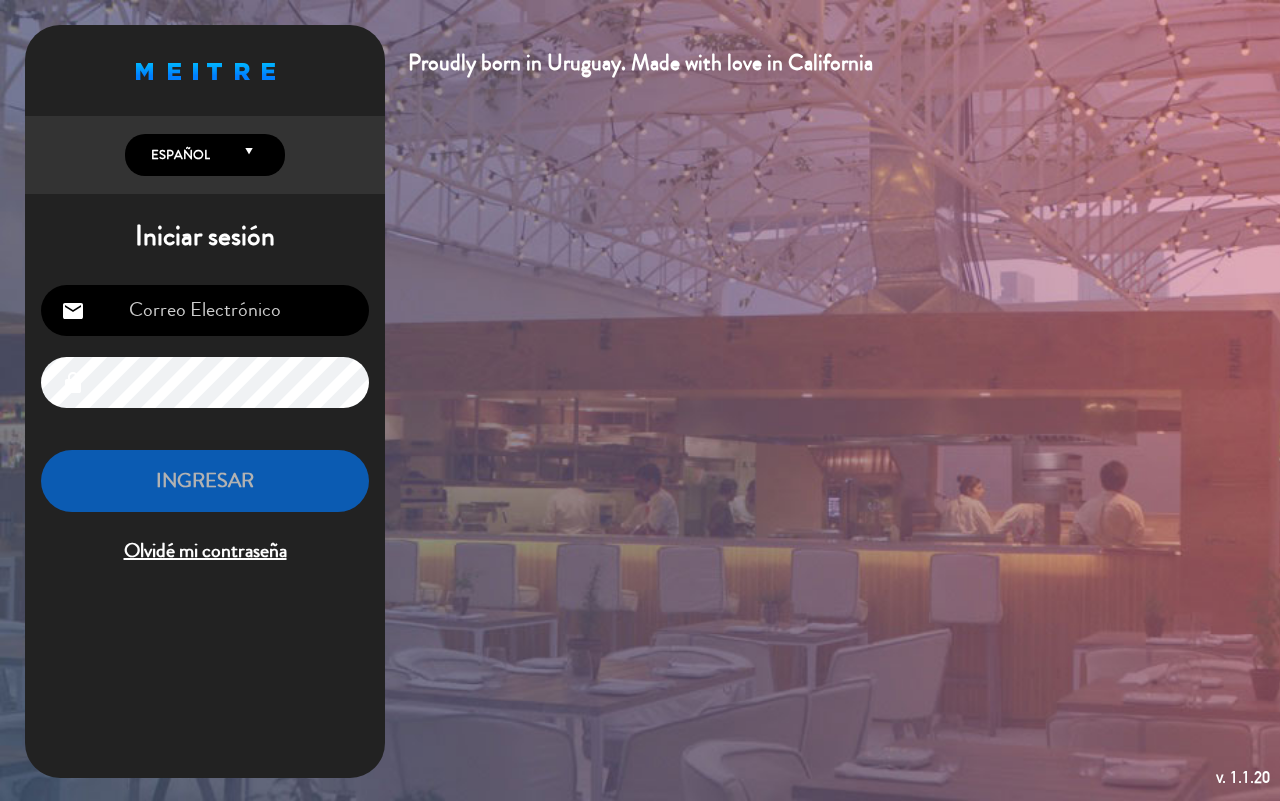 type on "ctg.reservas@gmail.com" 